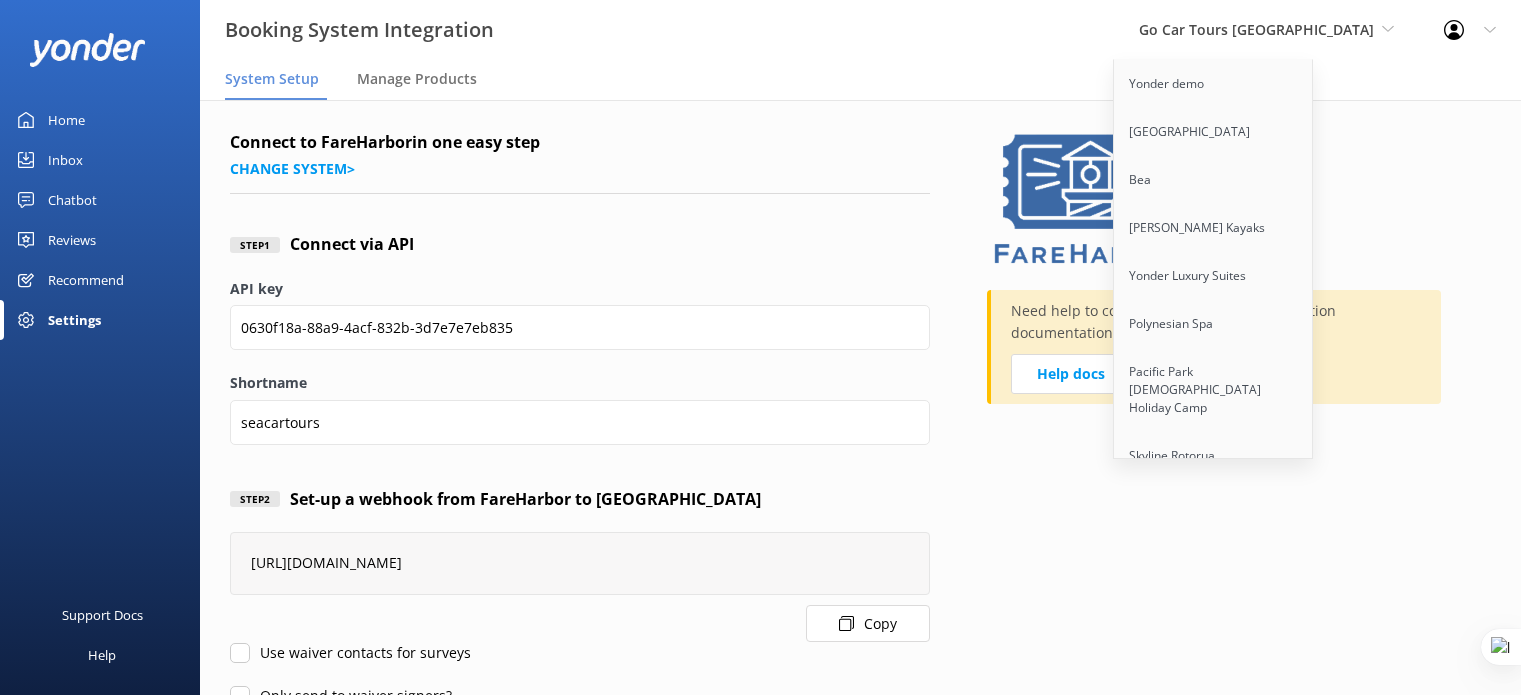 scroll, scrollTop: 141, scrollLeft: 0, axis: vertical 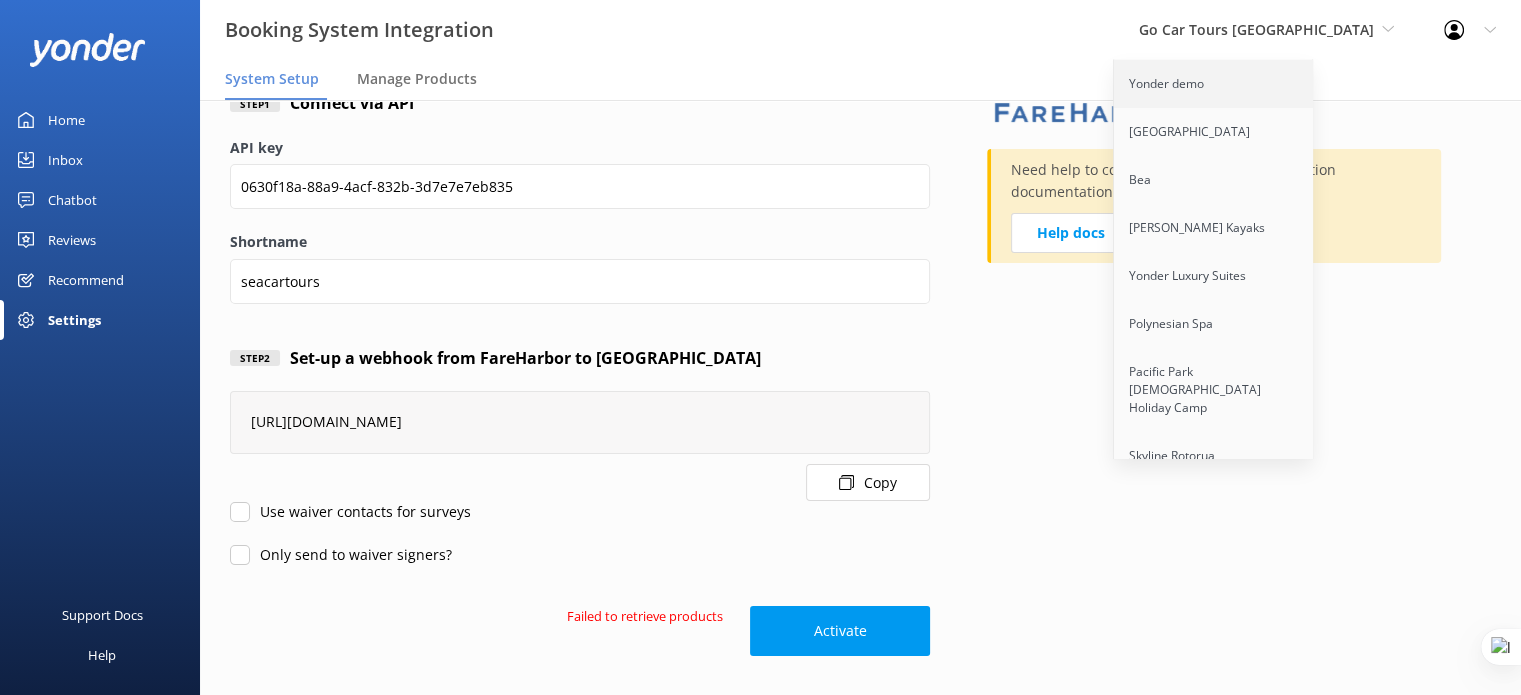 click on "Yonder demo" at bounding box center [1214, 84] 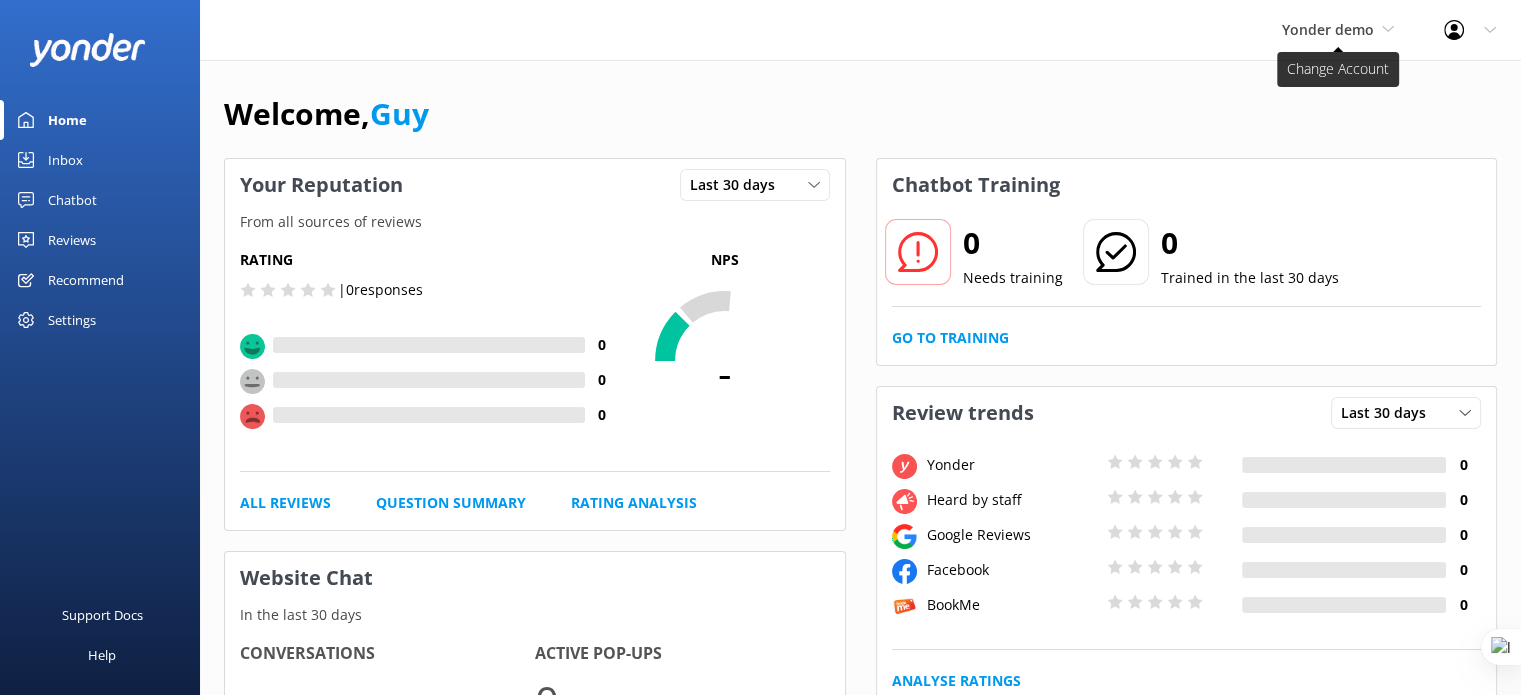 click on "Yonder demo" at bounding box center [1328, 29] 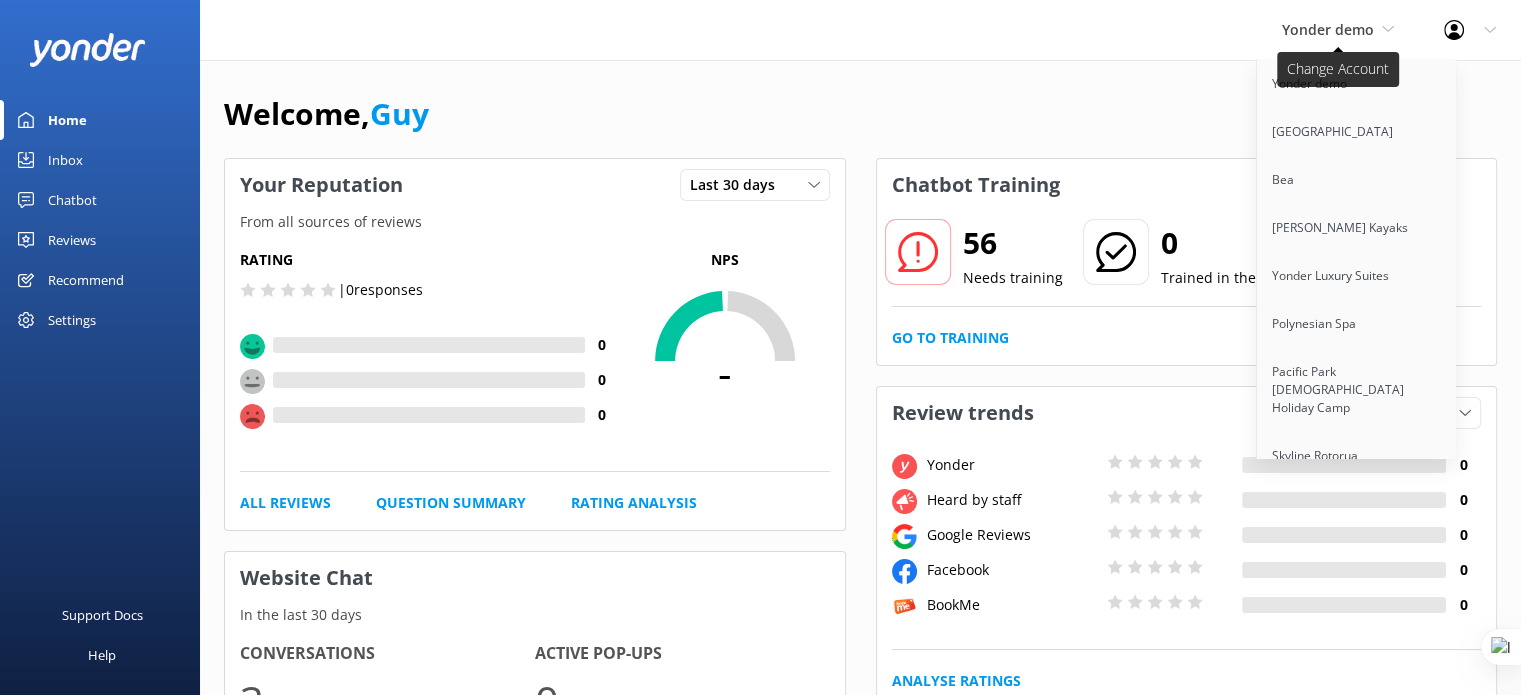 scroll, scrollTop: 748, scrollLeft: 0, axis: vertical 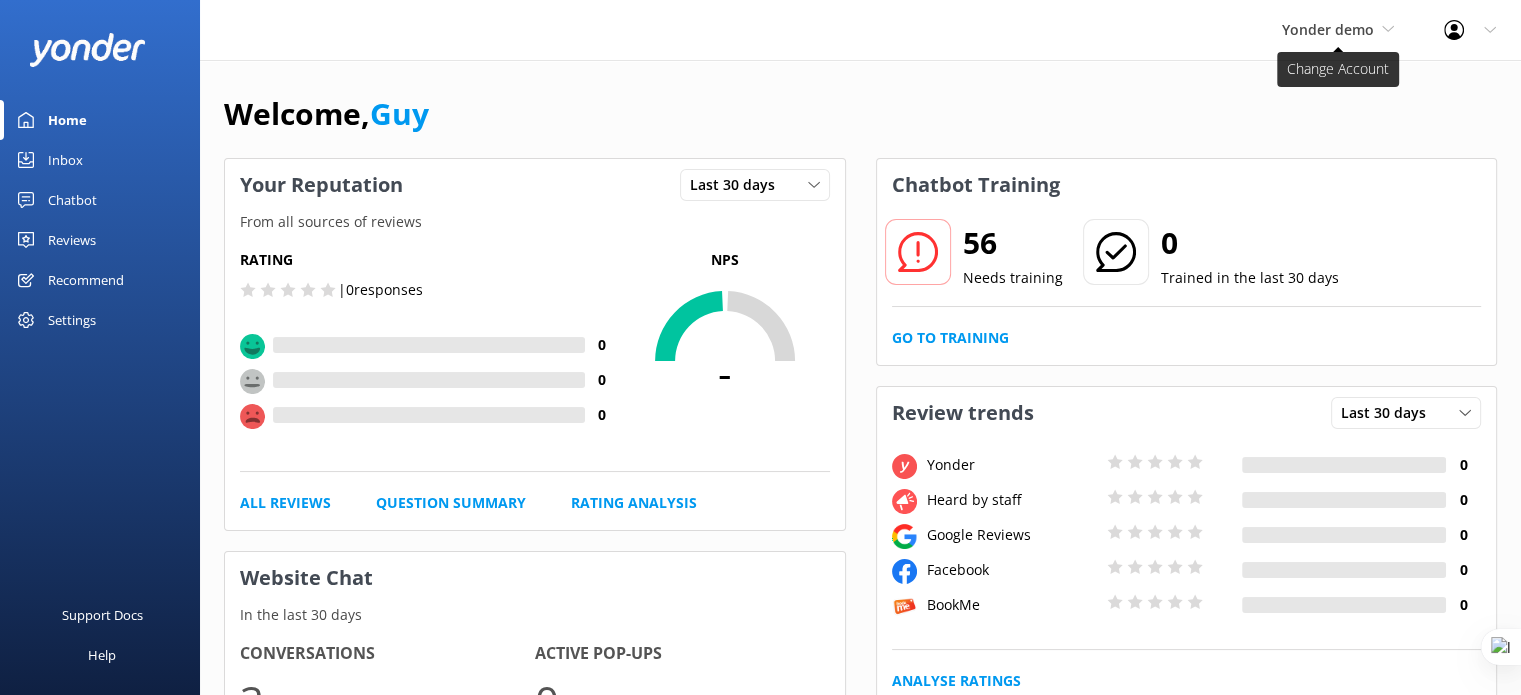 click on "Yonder demo" at bounding box center [1328, 29] 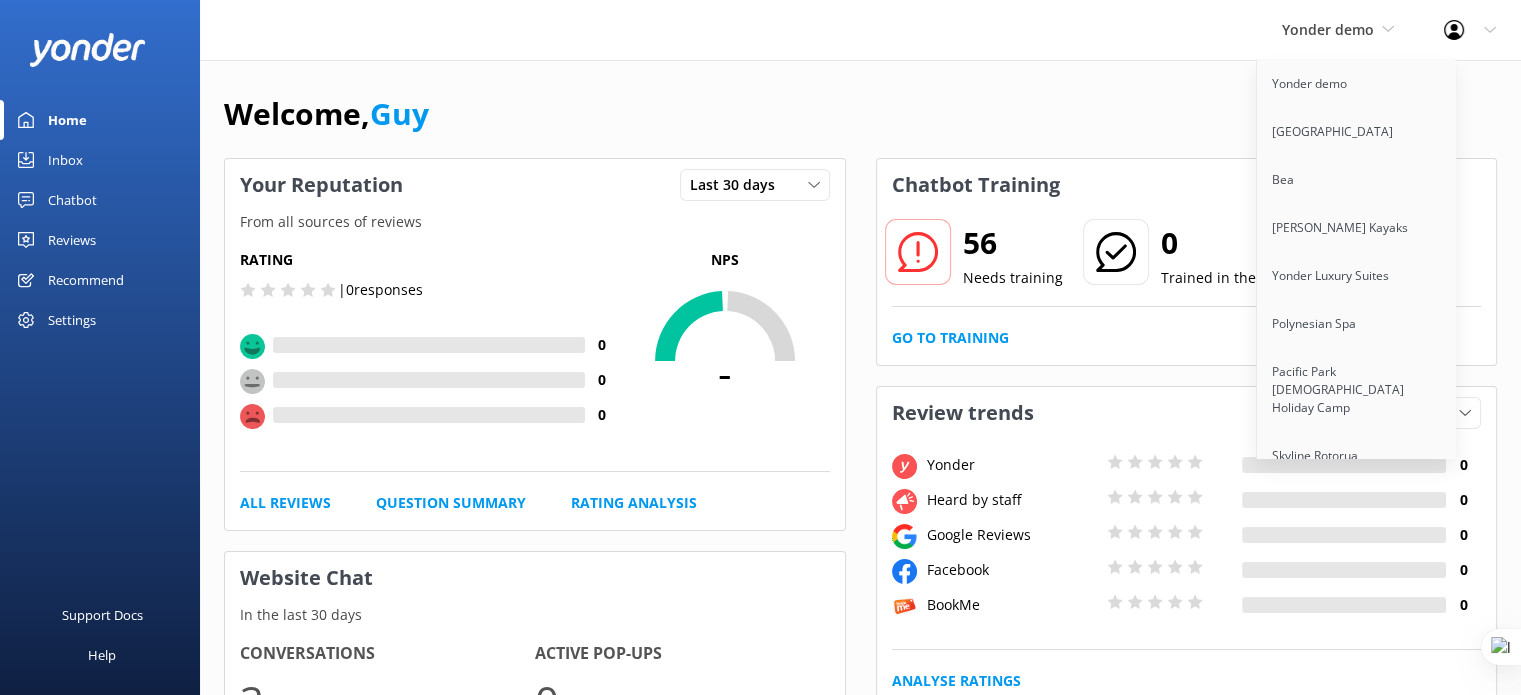 click on "Yonder demo Yonder demo Musket Cove Island Resort & Marina Bea Abel Tasman Kayaks Yonder Luxury Suites Polynesian Spa Pacific Park Christian Holiday Camp Skyline Rotorua Skyline Queenstown AJ Hackett Bungy New Zealand Redwoods Treewalk & Altitude Tropical Sailing Hokitika’s Kiwi Holiday Park and Motels Wilsons Abel Tasman MONOPOLY DREAMS Melbourne Yonder Toowoomba Central Plaza South Sea Cruises South Sea Sailing Blue Lagoon Cruises Timber Trail Shuttle & Bike Hire Pelorus Mail Boat Punga Cove Marlborough Tour Company Furneaux Lodge Cougar Line Water Taxi Dvorak Expeditions Tongariro Crossing Shuttles Real NZ Skydive Australia Skydive Orange ZORB Kanazawa Tours Waitomo TOP 10 Holiday Park Belt Road Seaside Holiday Park Fitzroy Beach Holiday Park Cardrona x Treble Cone Barefoot Chat Bot 👣⛵😎 Hobbiton Movie Set Tongariro River Rafting De Palm Island Black Cat Cruises Kanazawa Tours The Parnell Hotel and Conference Centre Glenworth Valley Shoreline Beach Service Coastal 30a Chairs The Helicopter Line" at bounding box center (760, 30) 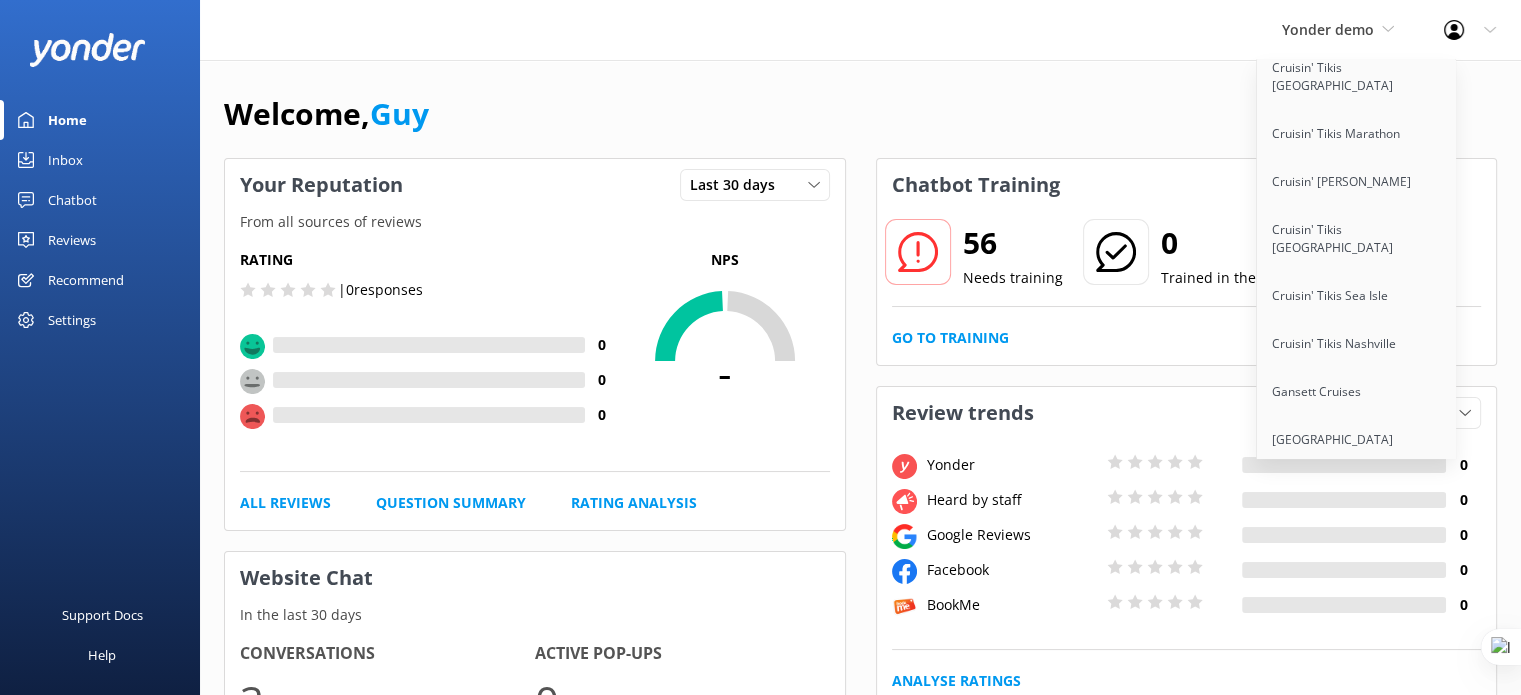 click on "South Sea Cats" at bounding box center [1357, 1106] 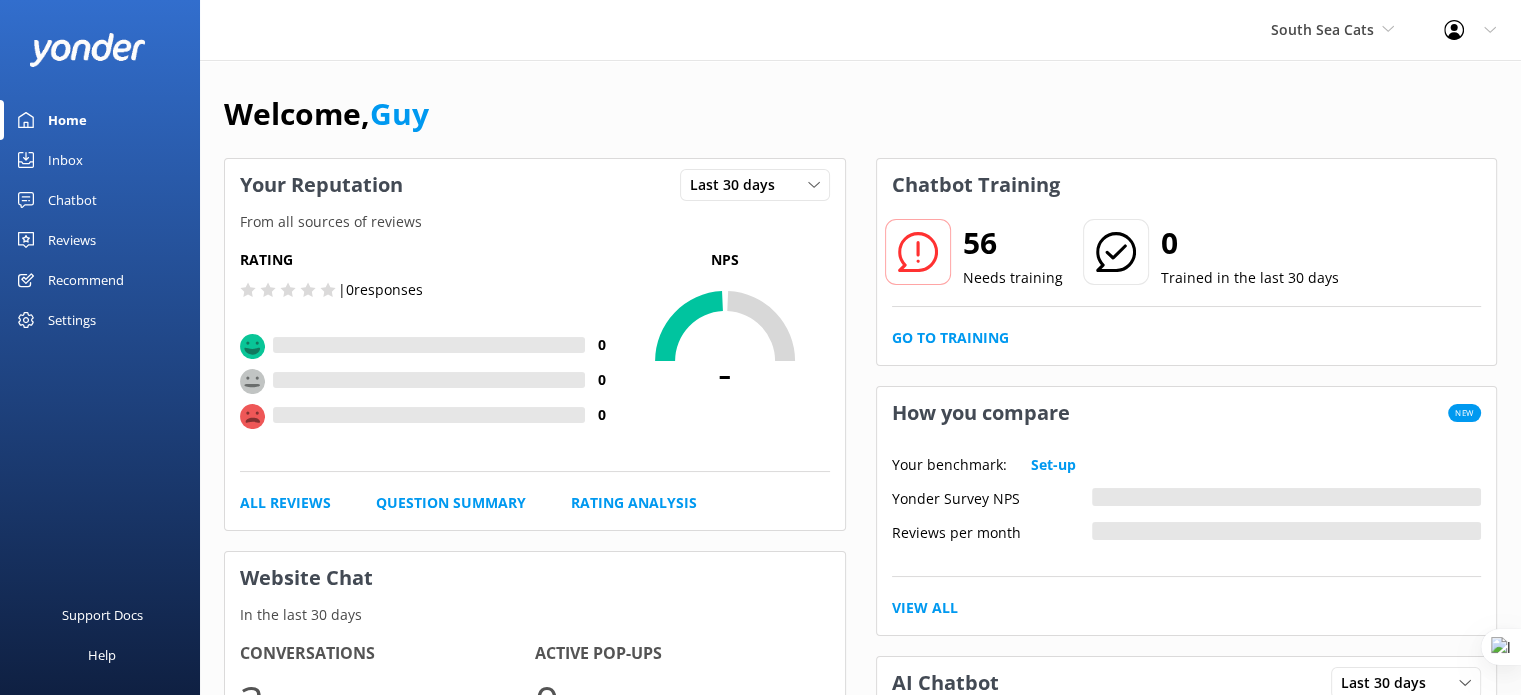 click on "Reviews" at bounding box center [72, 240] 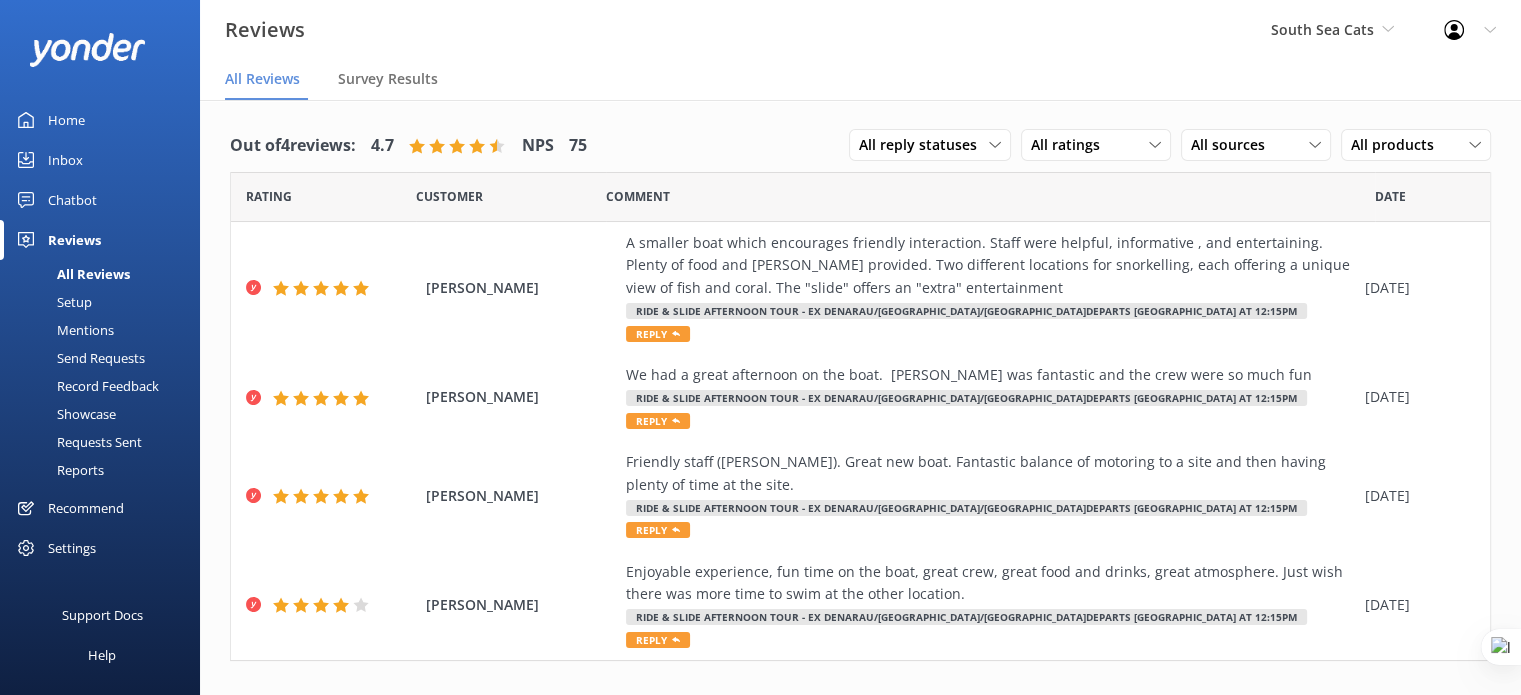 click on "Requests Sent" at bounding box center [77, 442] 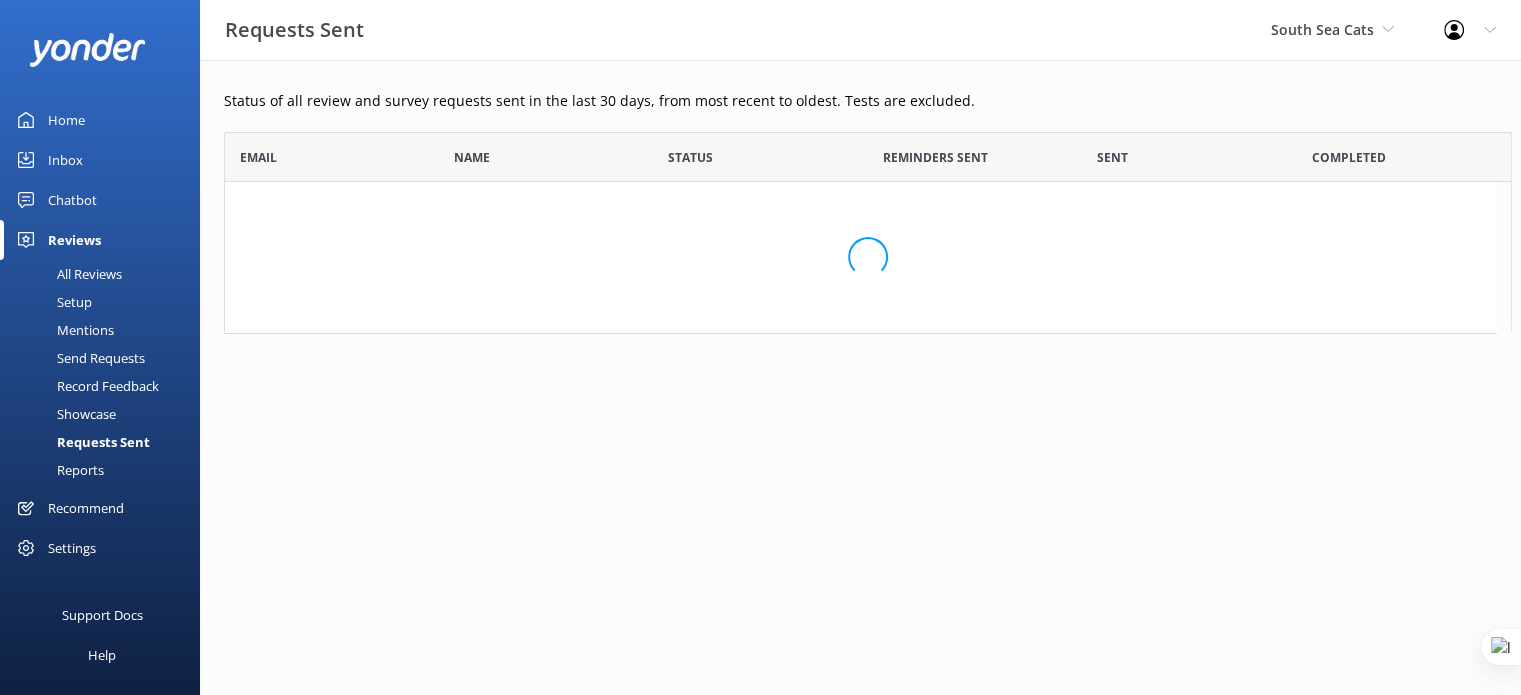 scroll, scrollTop: 16, scrollLeft: 16, axis: both 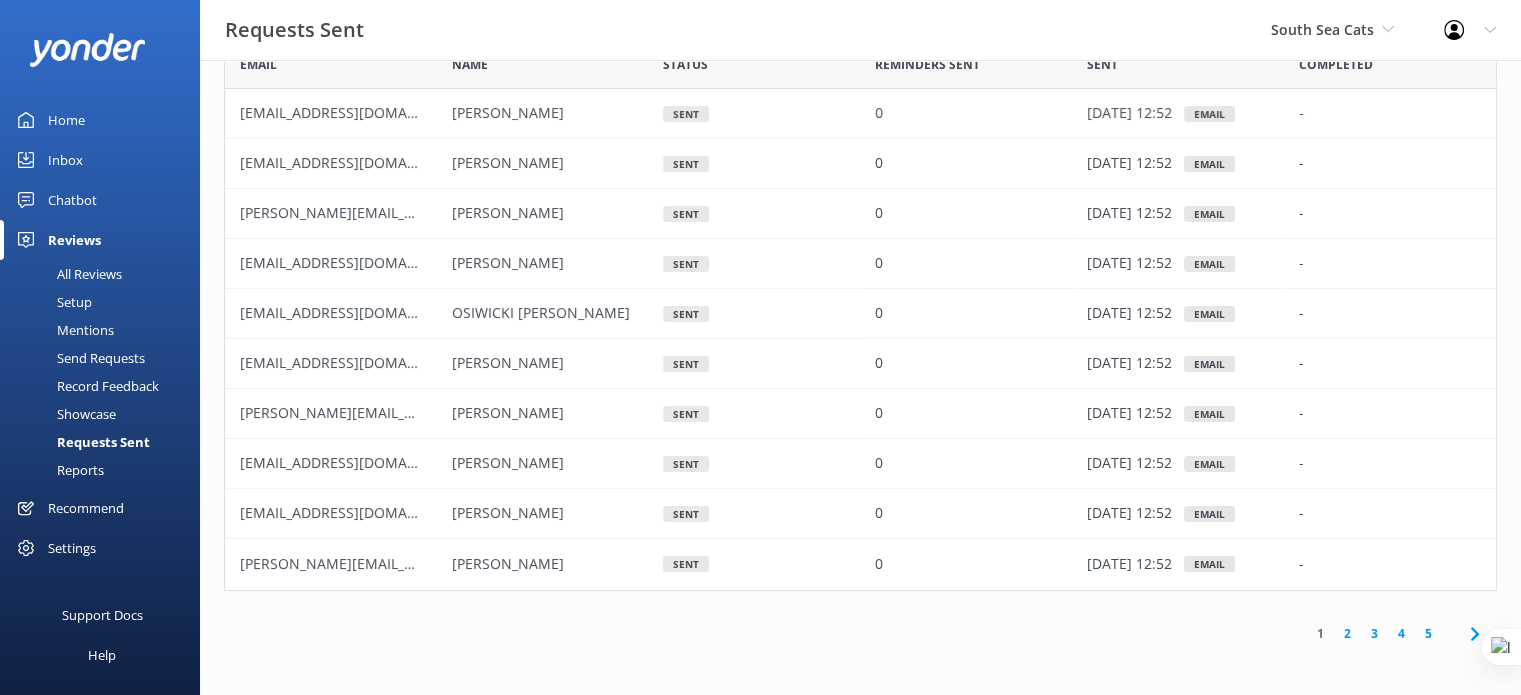 click on "Setup" at bounding box center [52, 302] 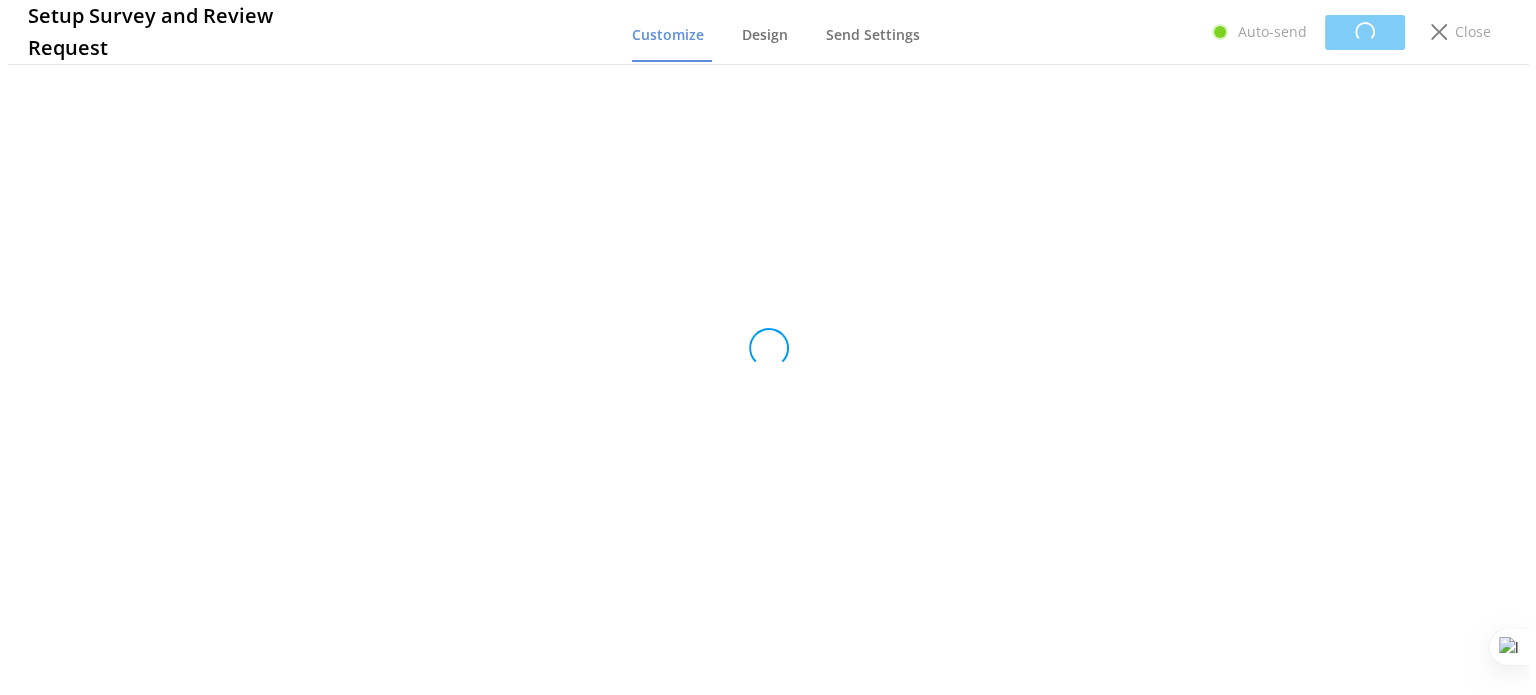 scroll, scrollTop: 0, scrollLeft: 0, axis: both 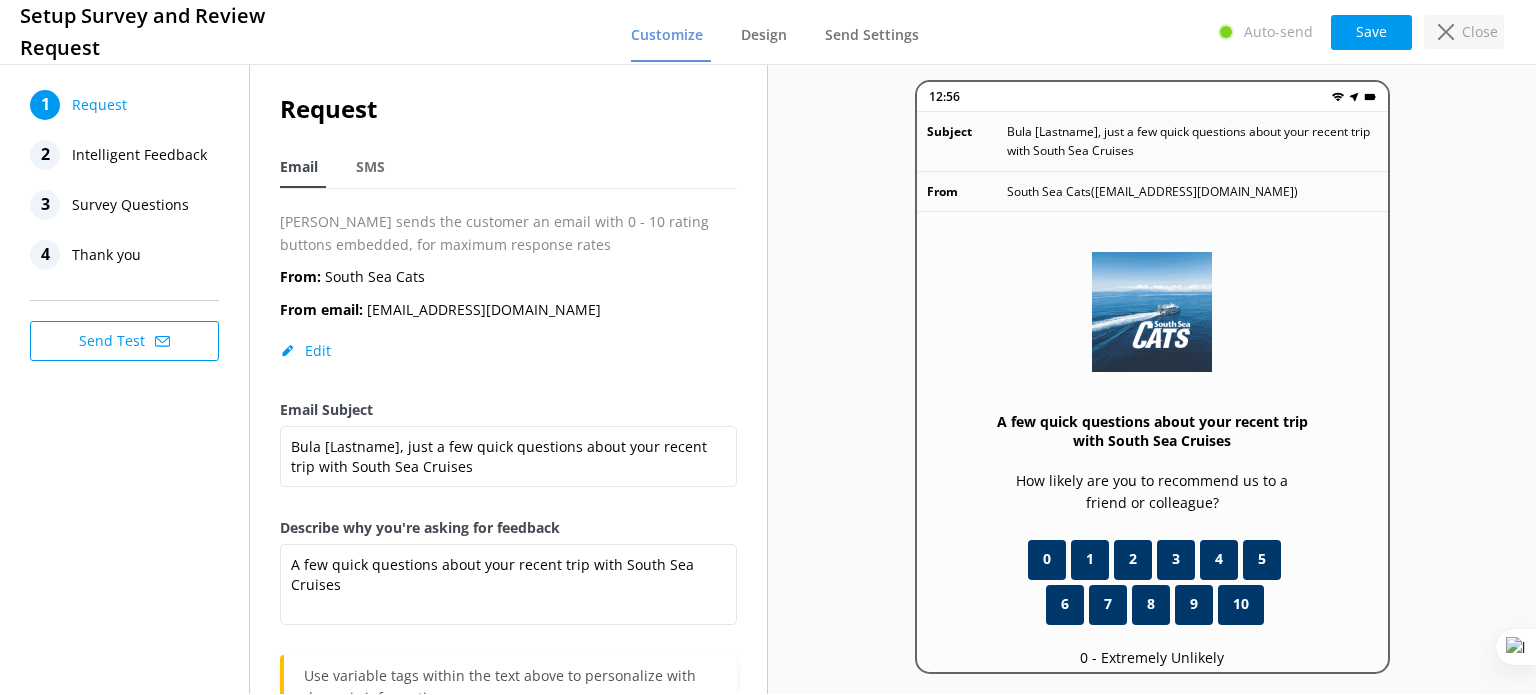 click on "Close" at bounding box center [1480, 32] 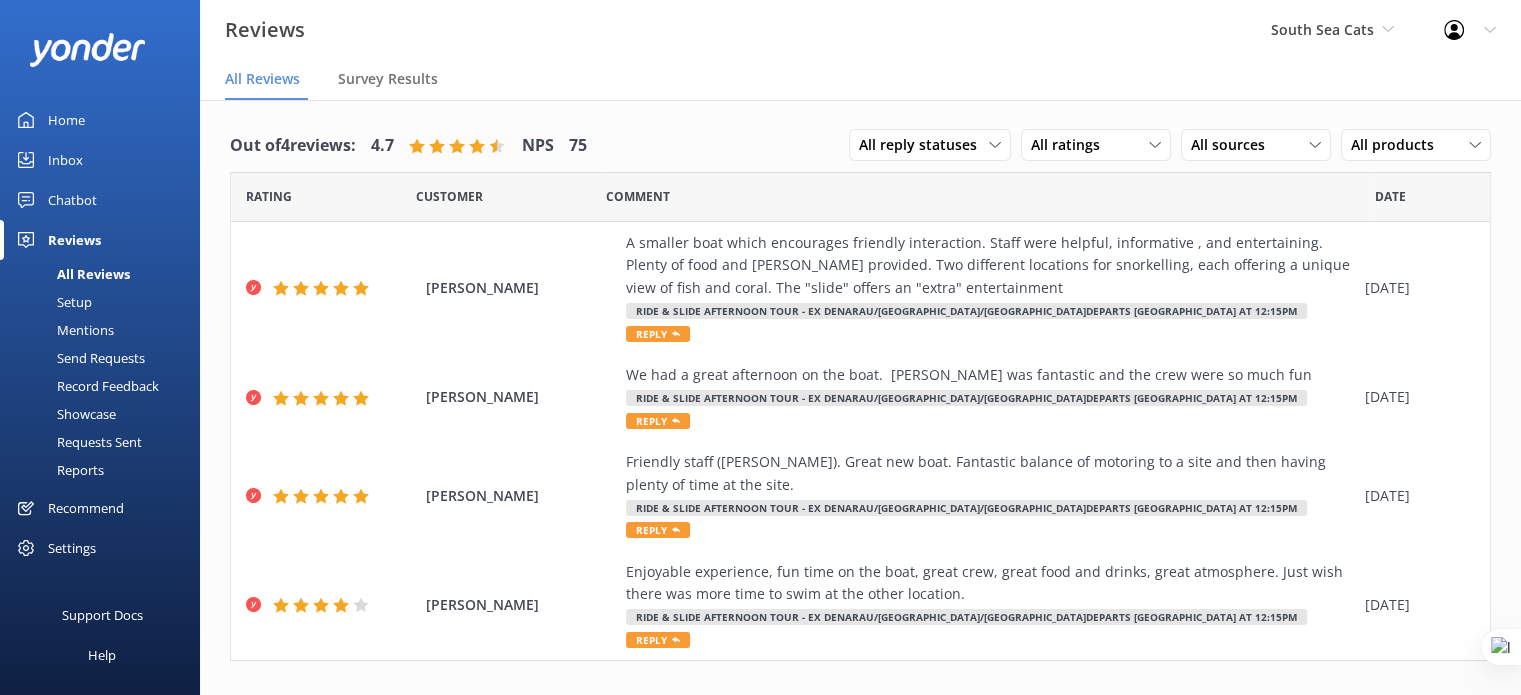 click on "All Reviews" at bounding box center (71, 274) 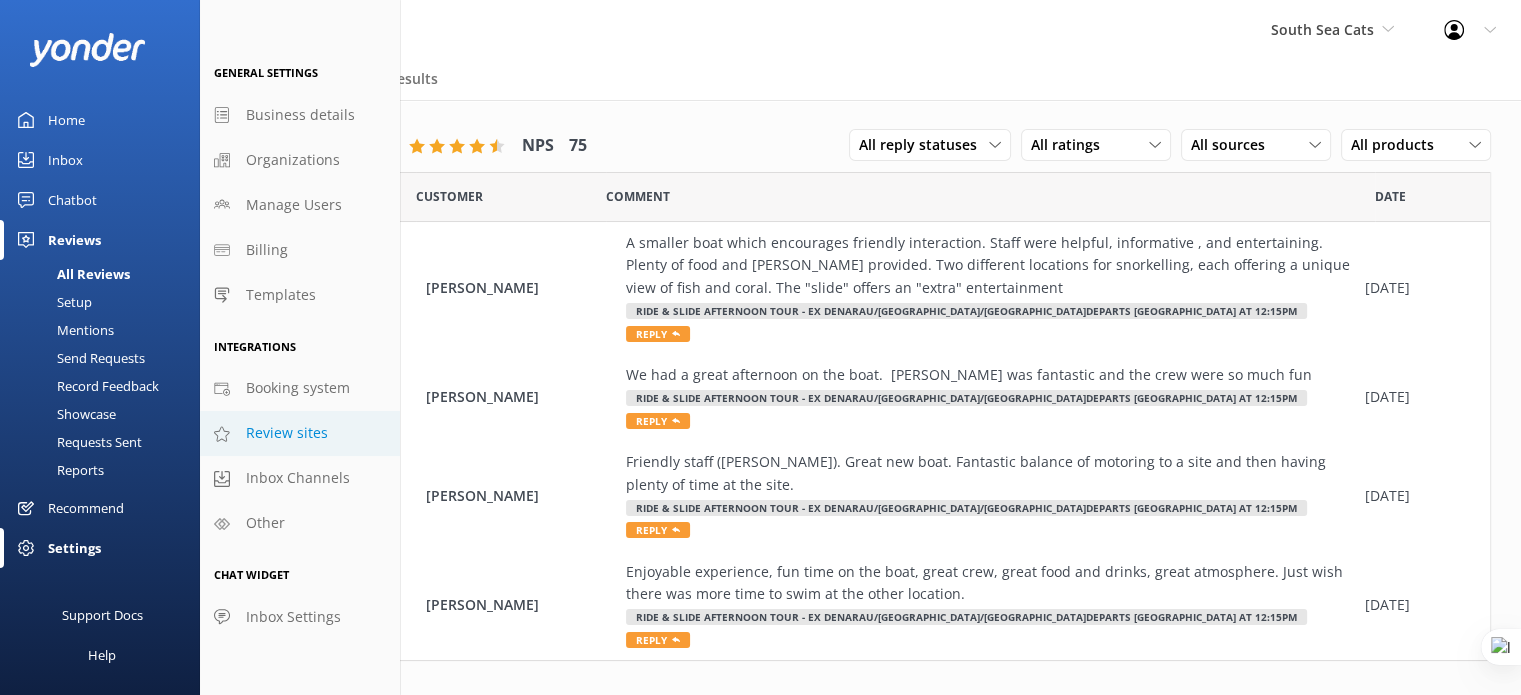click on "Review sites" at bounding box center (287, 433) 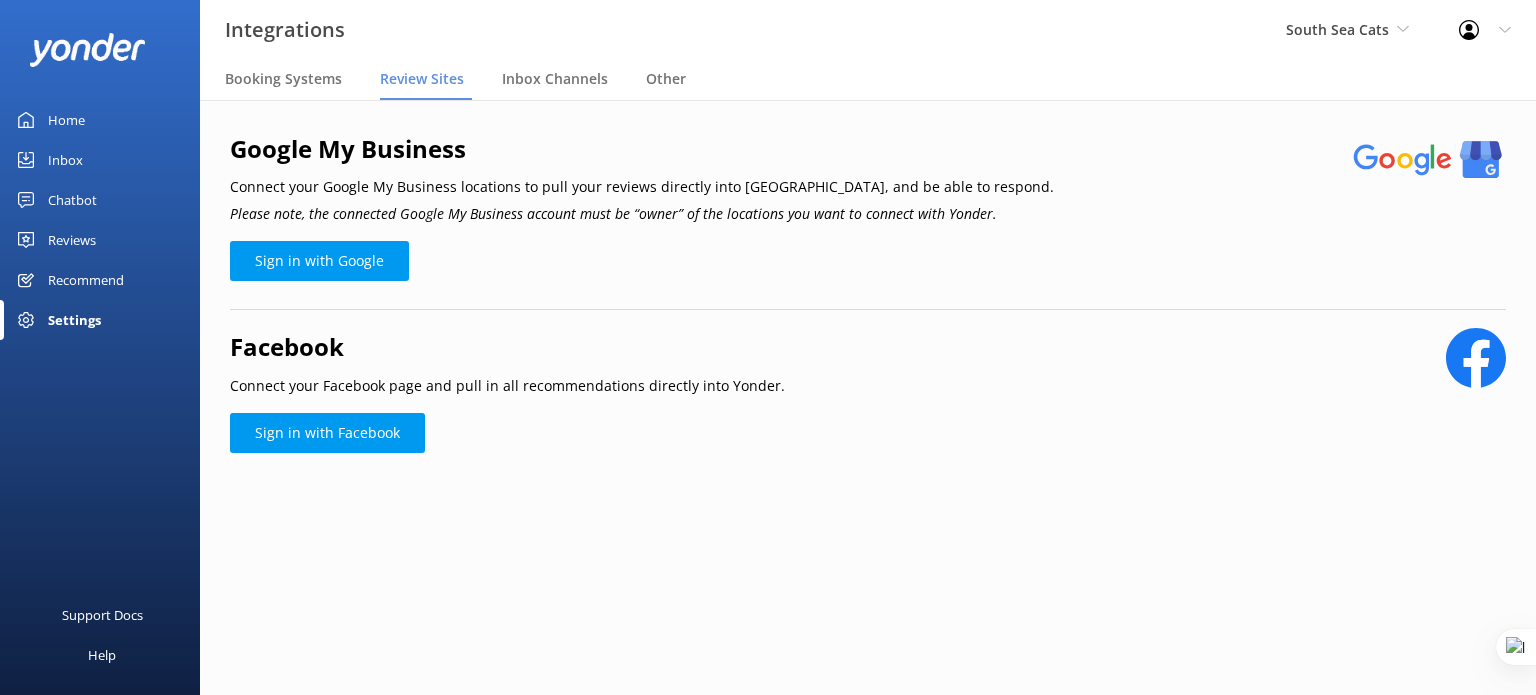 click on "Home" at bounding box center (66, 120) 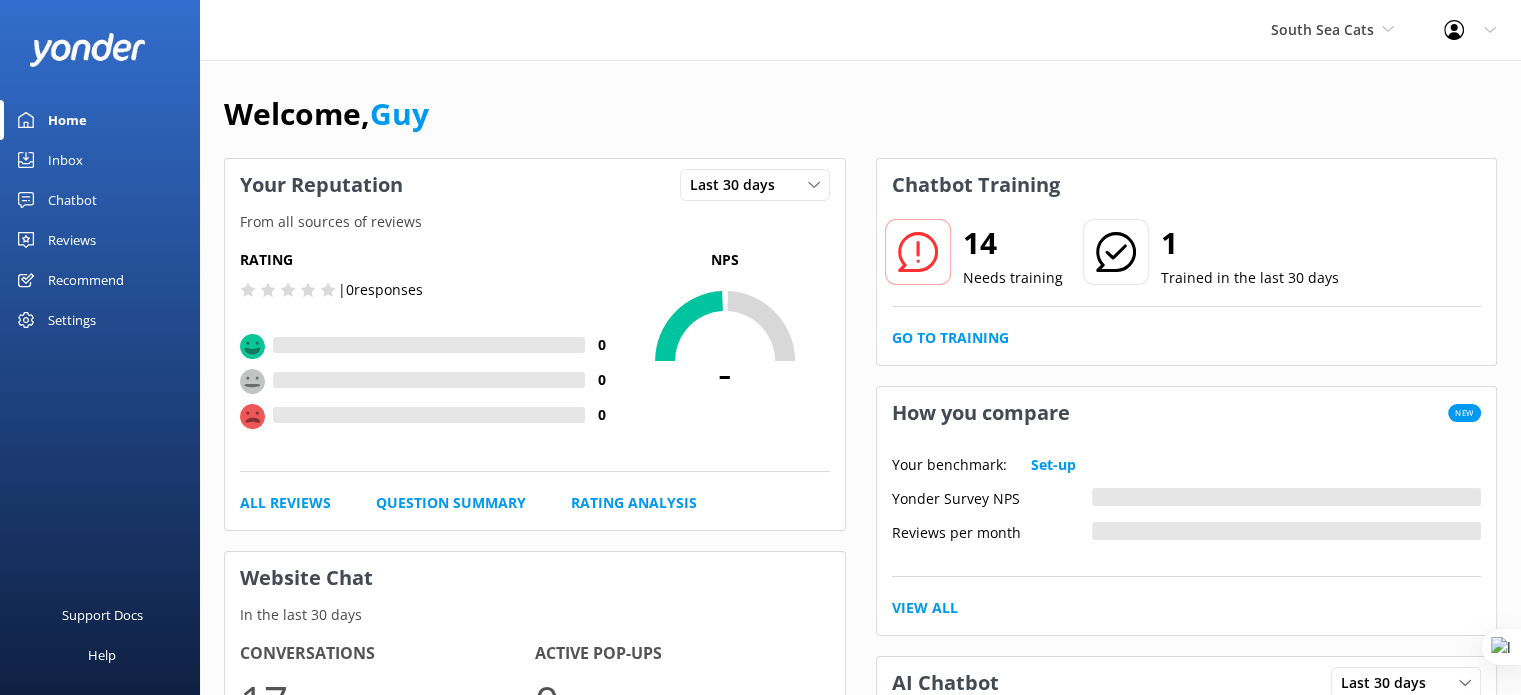 click on "Settings" at bounding box center (72, 320) 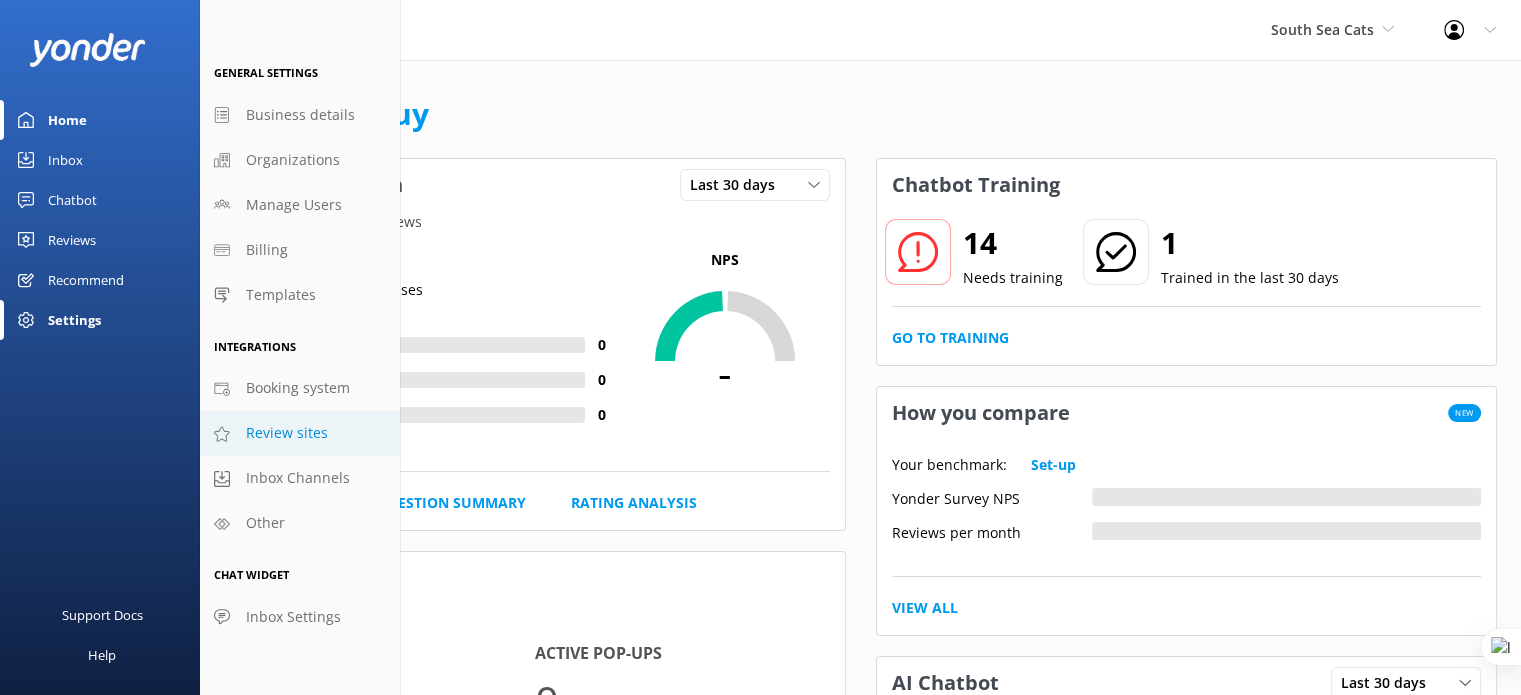 click on "Review sites" at bounding box center (300, 433) 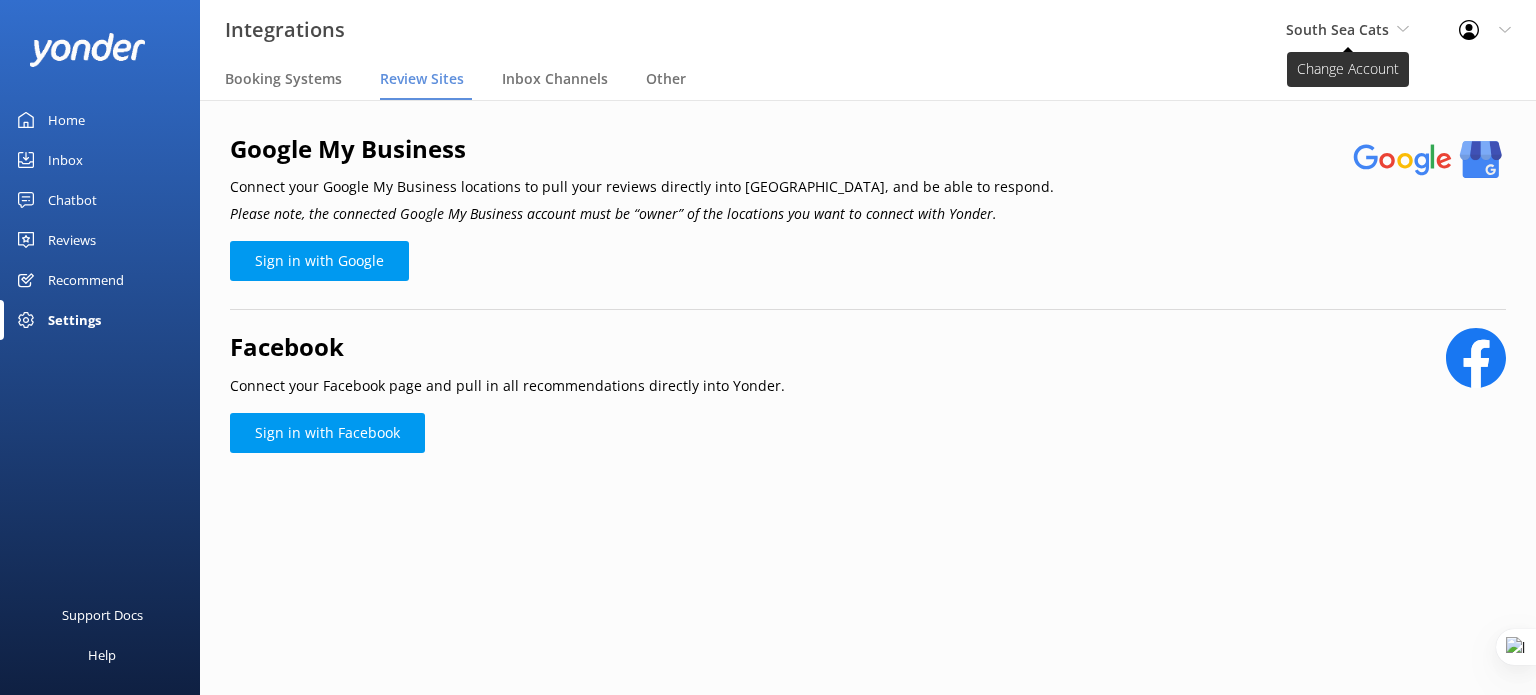 click on "South Sea Cats" at bounding box center [1347, 30] 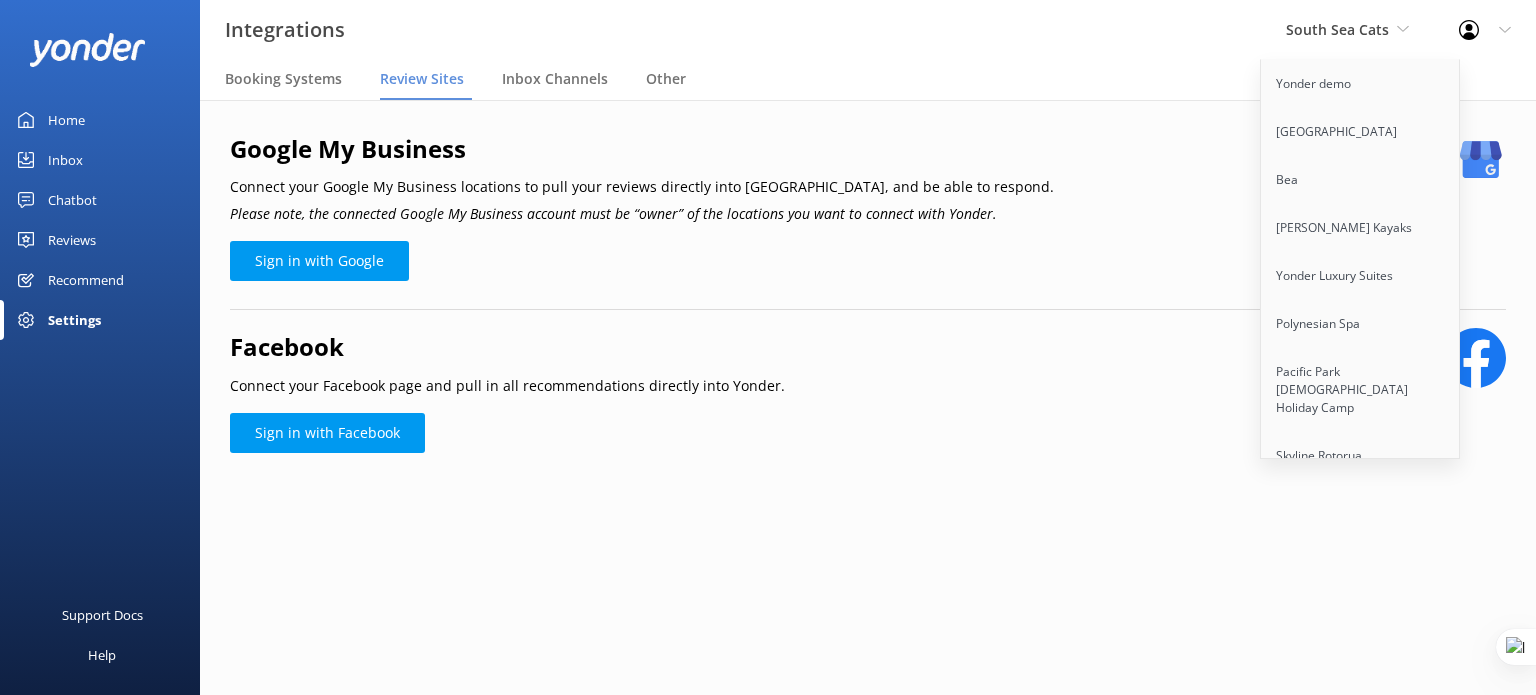 click on "Integrations South Sea Cats Yonder demo Musket Cove Island Resort & Marina Bea Abel Tasman Kayaks Yonder Luxury Suites Polynesian Spa Pacific Park Christian Holiday Camp Skyline Rotorua Skyline Queenstown AJ Hackett Bungy New Zealand Redwoods Treewalk & Altitude Tropical Sailing Hokitika’s Kiwi Holiday Park and Motels Wilsons Abel Tasman MONOPOLY DREAMS Melbourne Yonder Toowoomba Central Plaza South Sea Cruises South Sea Sailing Blue Lagoon Cruises Timber Trail Shuttle & Bike Hire Pelorus Mail Boat Punga Cove Marlborough Tour Company Furneaux Lodge Cougar Line Water Taxi Dvorak Expeditions Tongariro Crossing Shuttles Real NZ Skydive Australia Skydive Orange ZORB Kanazawa Tours Waitomo TOP 10 Holiday Park Belt Road Seaside Holiday Park Fitzroy Beach Holiday Park Cardrona x Treble Cone Barefoot Chat Bot 👣⛵😎 Hobbiton Movie Set Tongariro River Rafting De Palm Island Black Cat Cruises Kanazawa Tours The Parnell Hotel and Conference Centre Glenworth Valley Shoreline Beach Service Coastal 30a Chairs Stray" at bounding box center (768, 30) 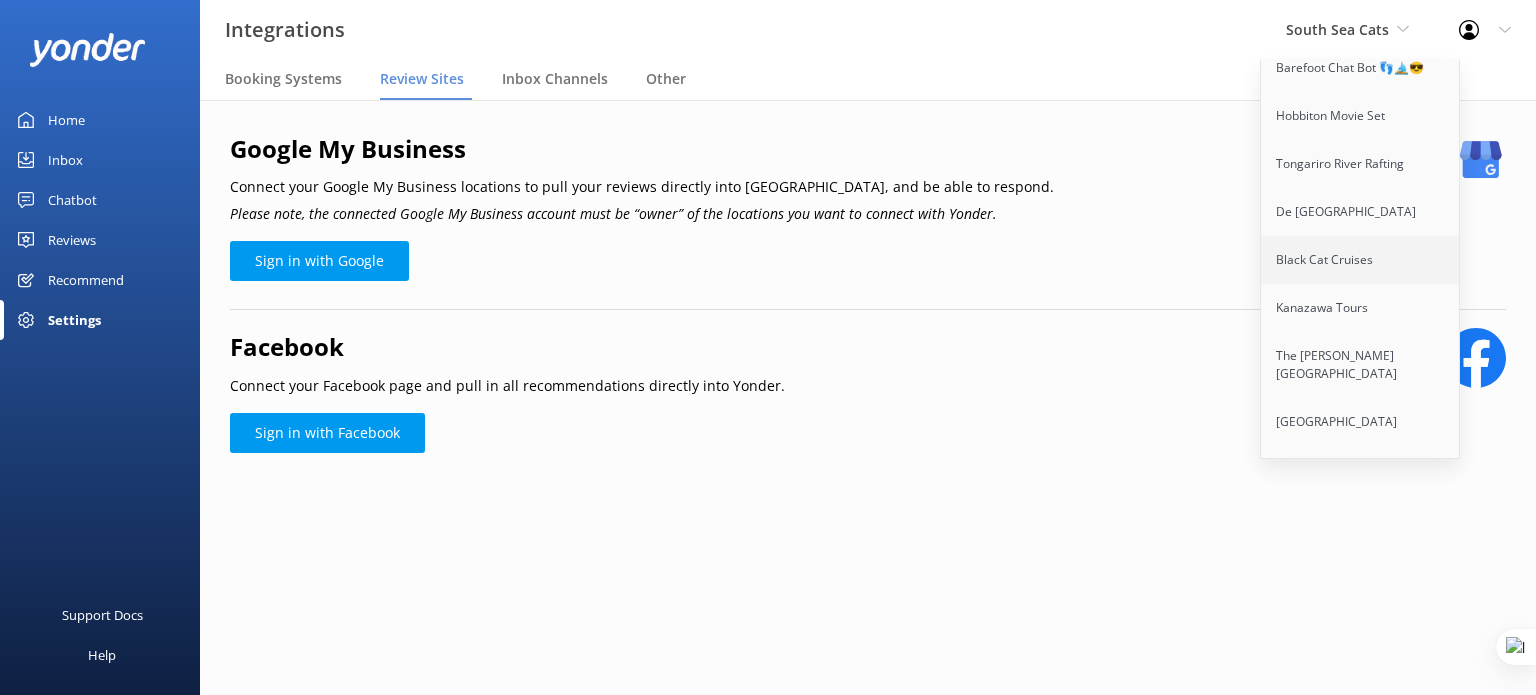 click on "Black Cat Cruises" at bounding box center (1361, 260) 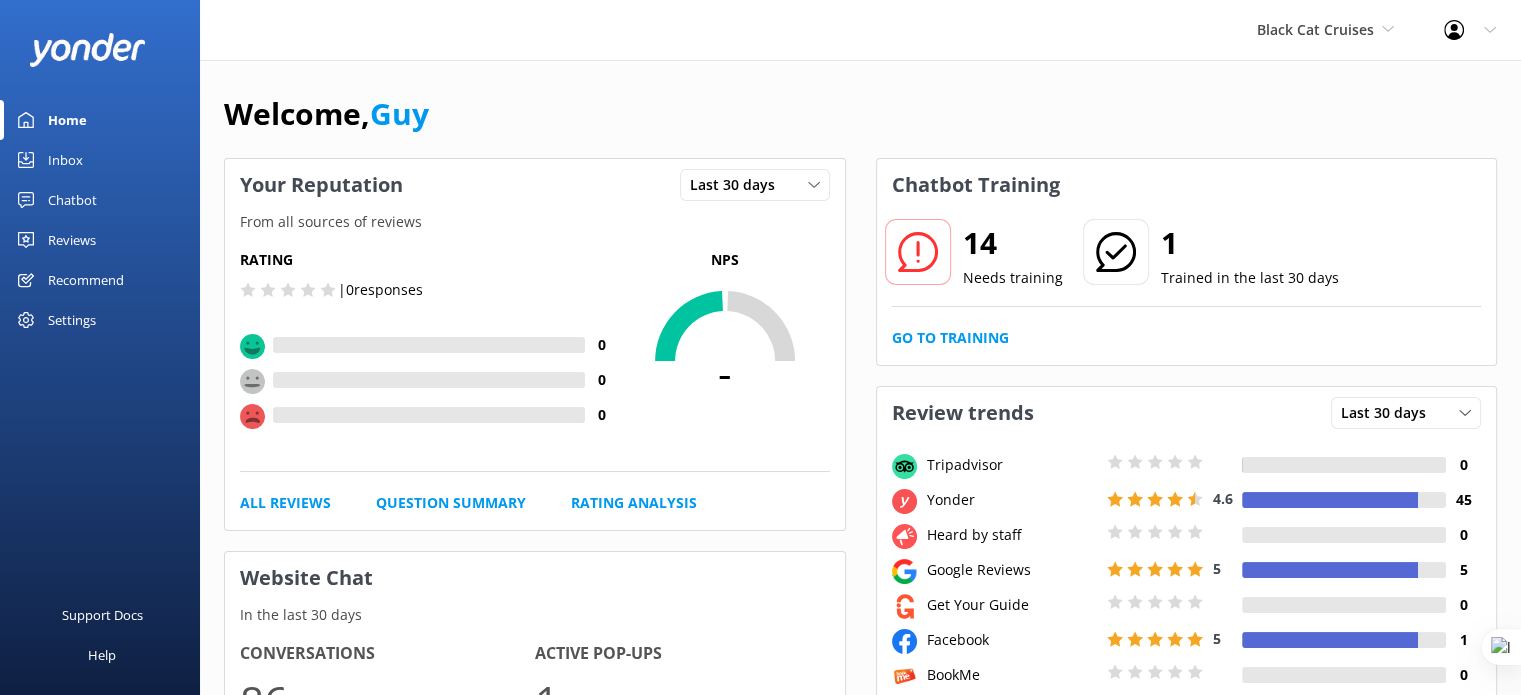 click on "Reviews" at bounding box center [72, 240] 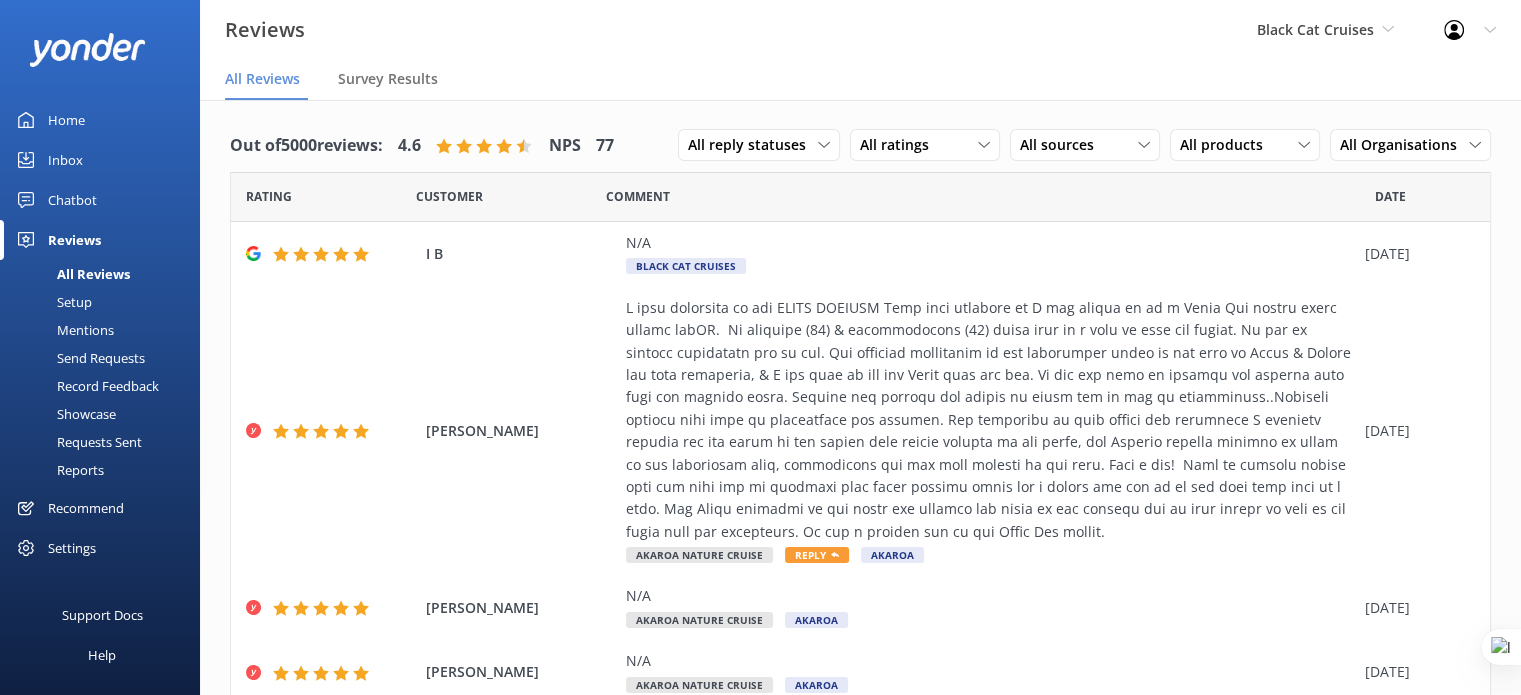 click on "Send Requests" at bounding box center (78, 358) 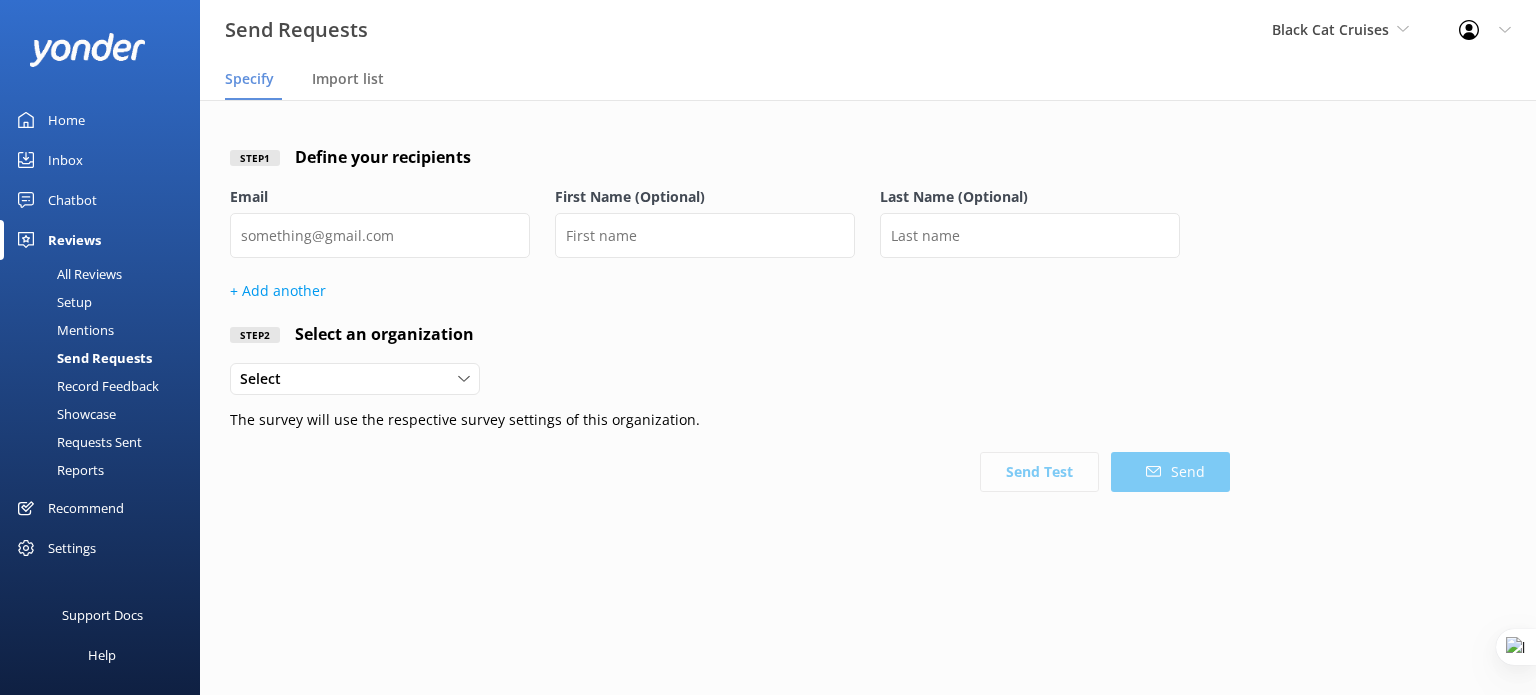 click on "Requests Sent" at bounding box center [77, 442] 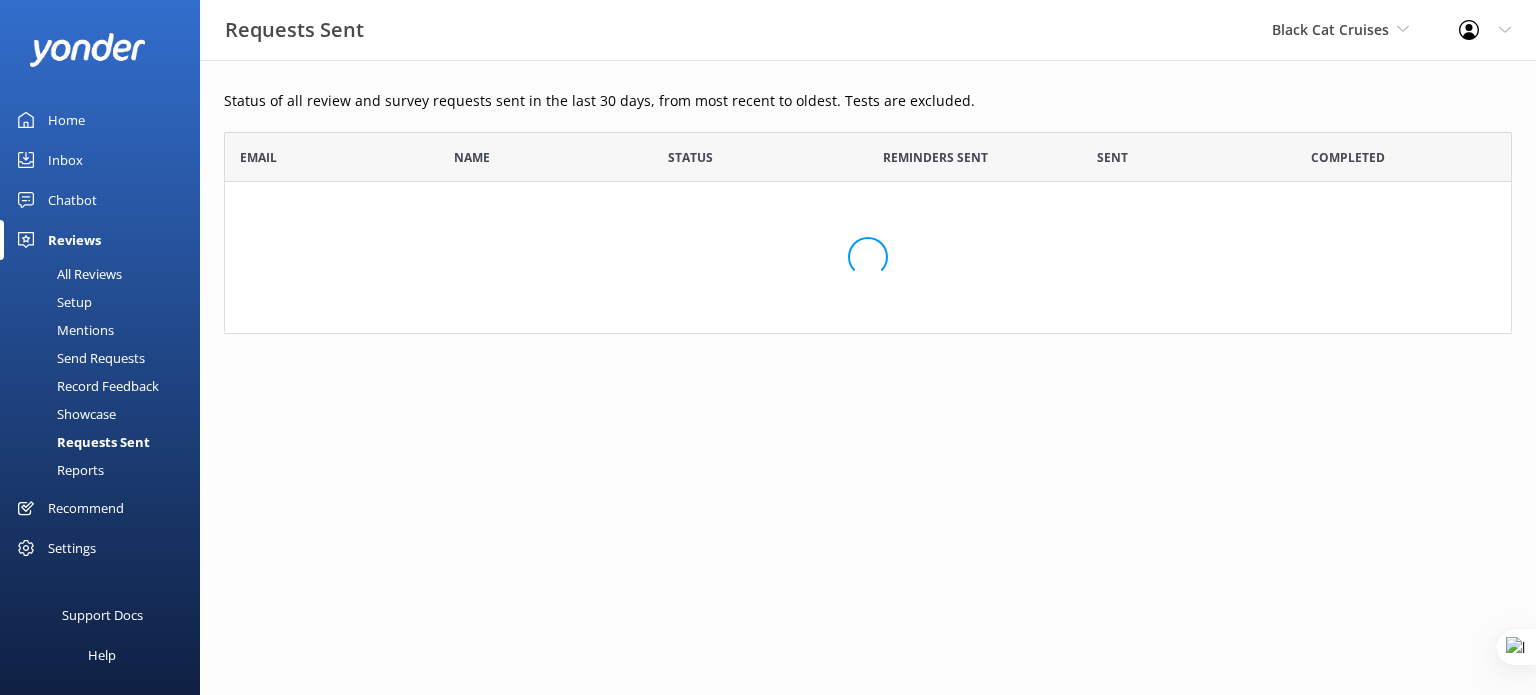 scroll, scrollTop: 16, scrollLeft: 16, axis: both 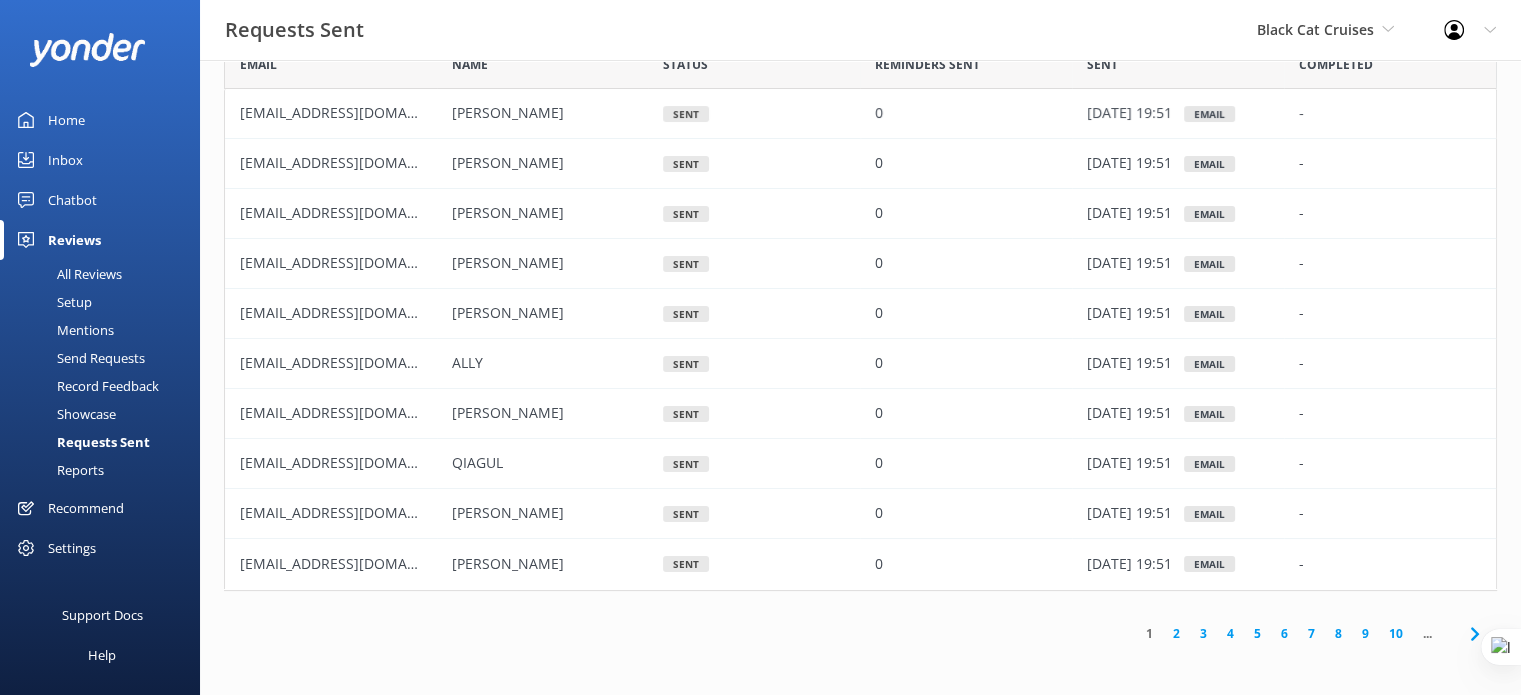 click on "10" at bounding box center (1396, 633) 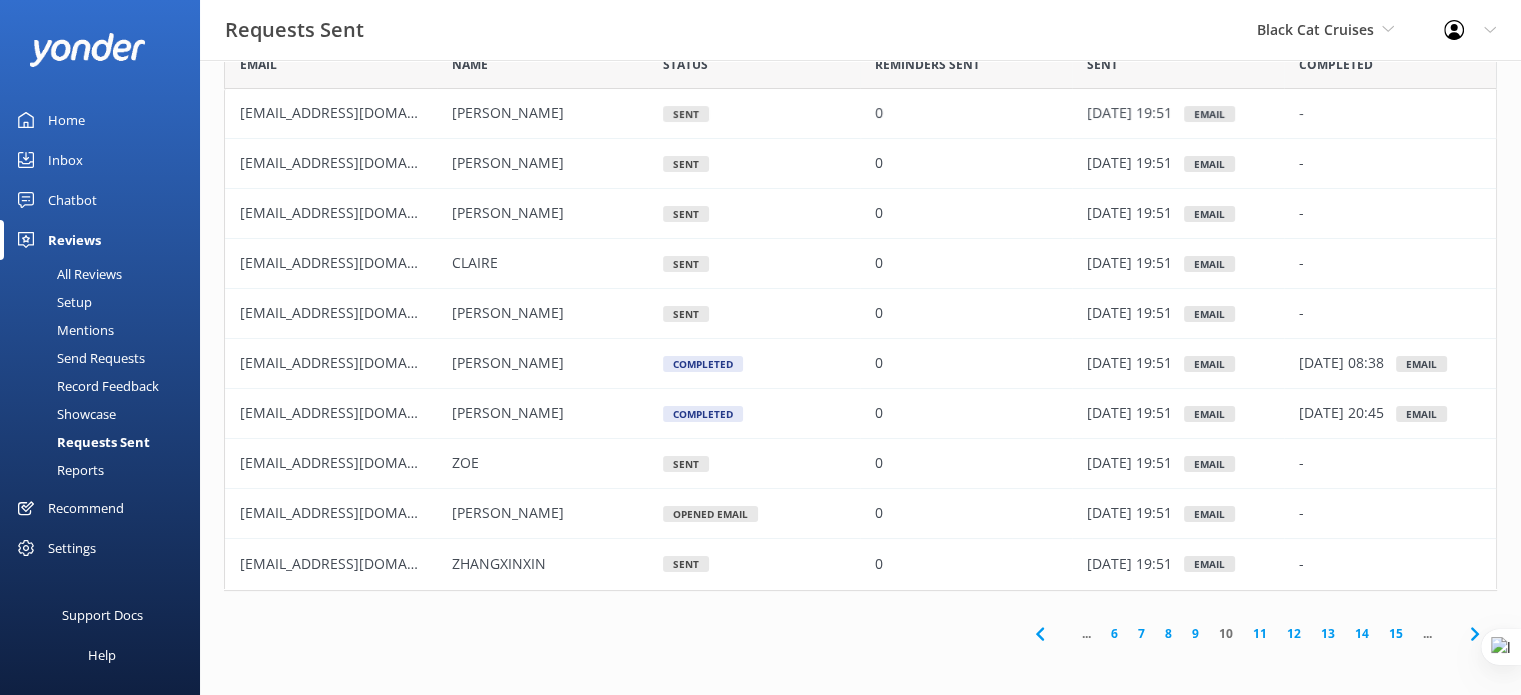 click on "15" at bounding box center (1396, 633) 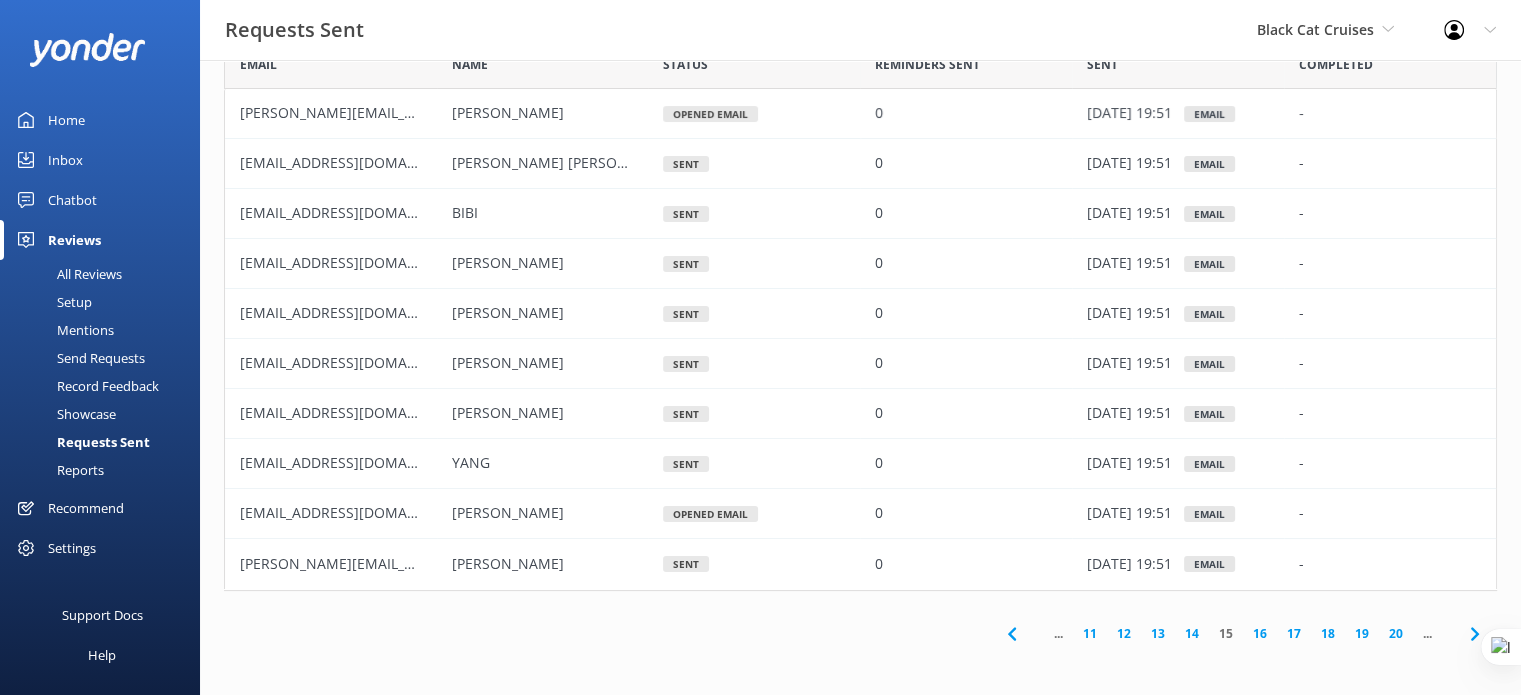 click on "20" at bounding box center (1396, 633) 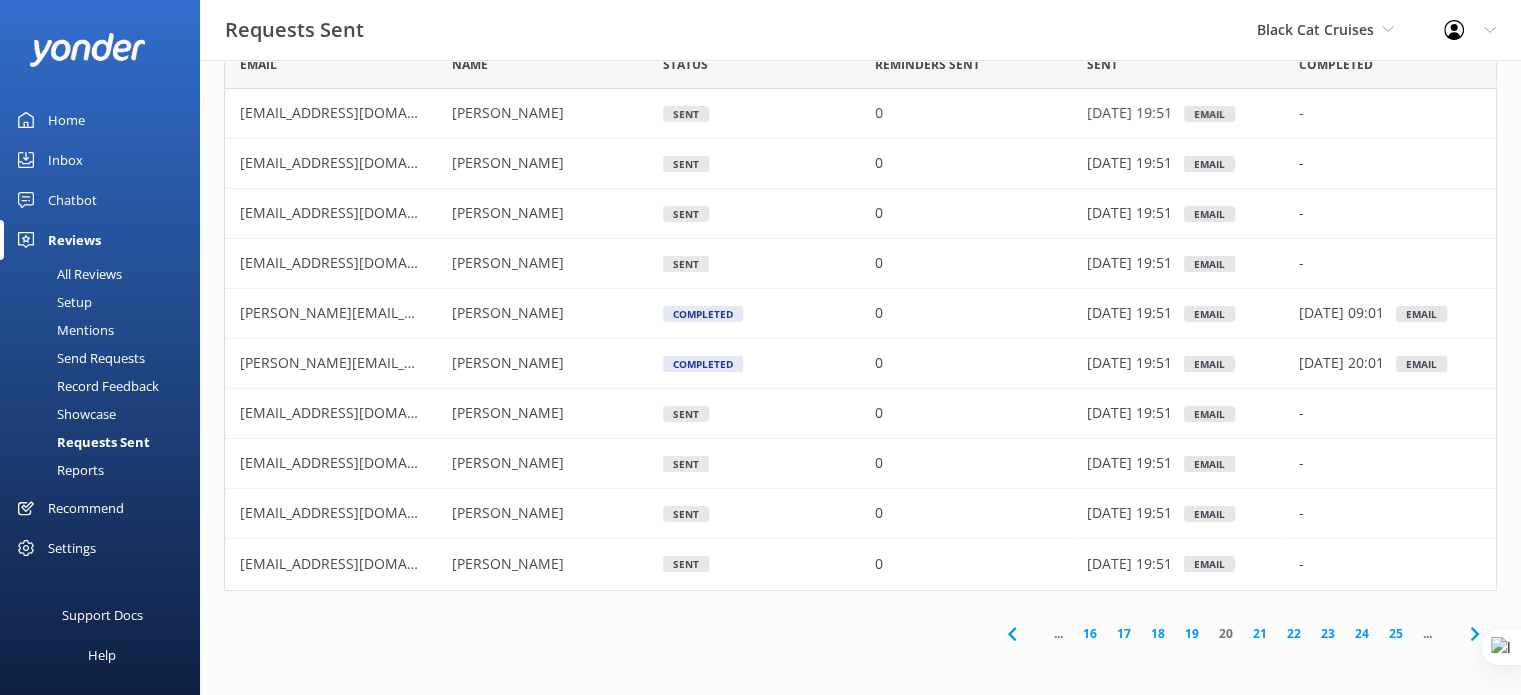 click on "25" at bounding box center (1396, 633) 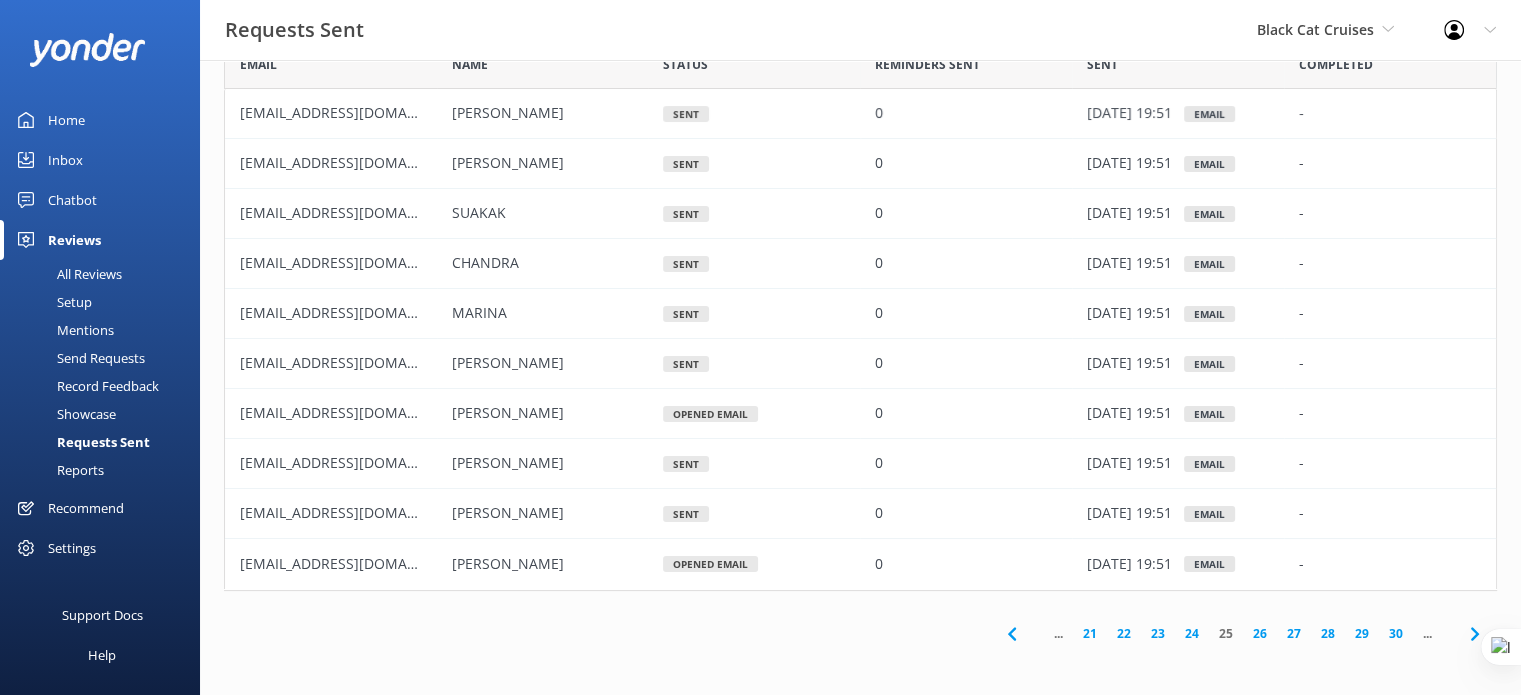 click on "All Reviews" at bounding box center (67, 274) 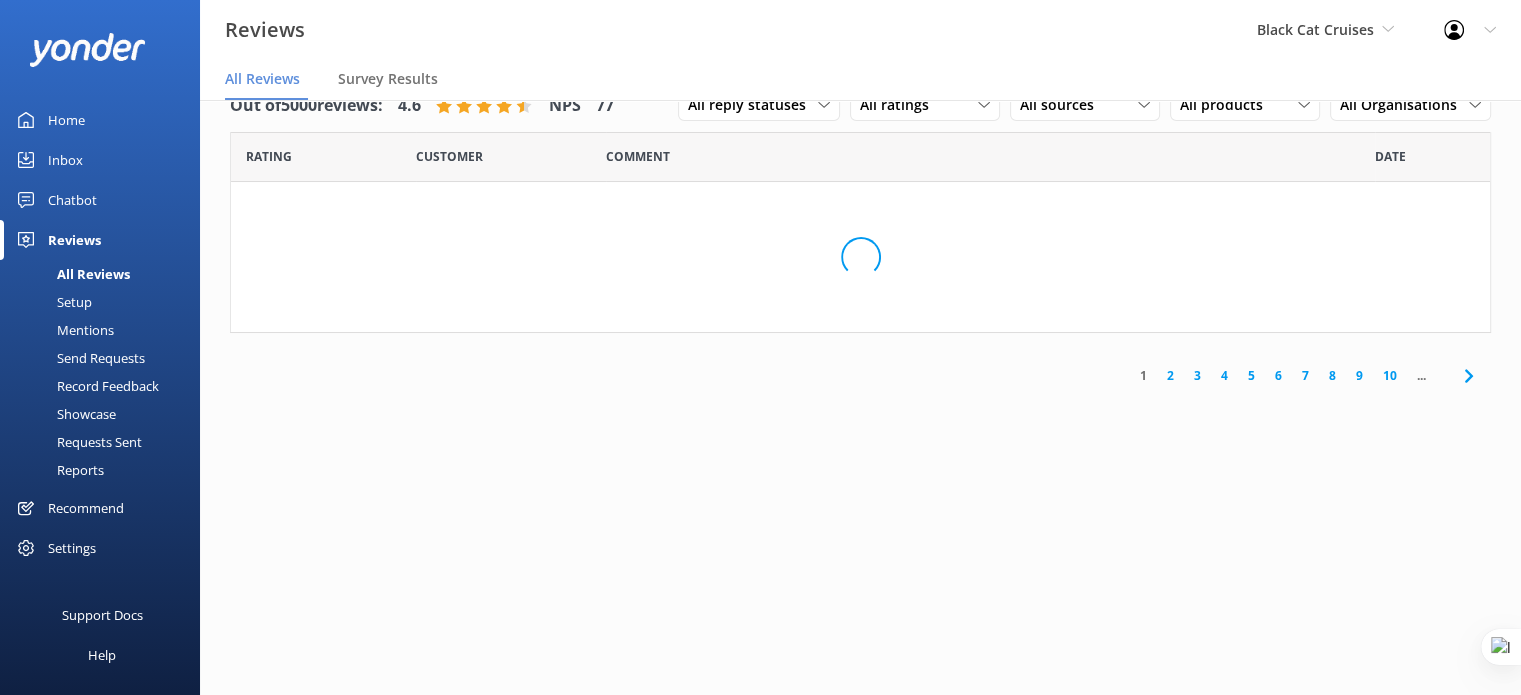 scroll, scrollTop: 40, scrollLeft: 0, axis: vertical 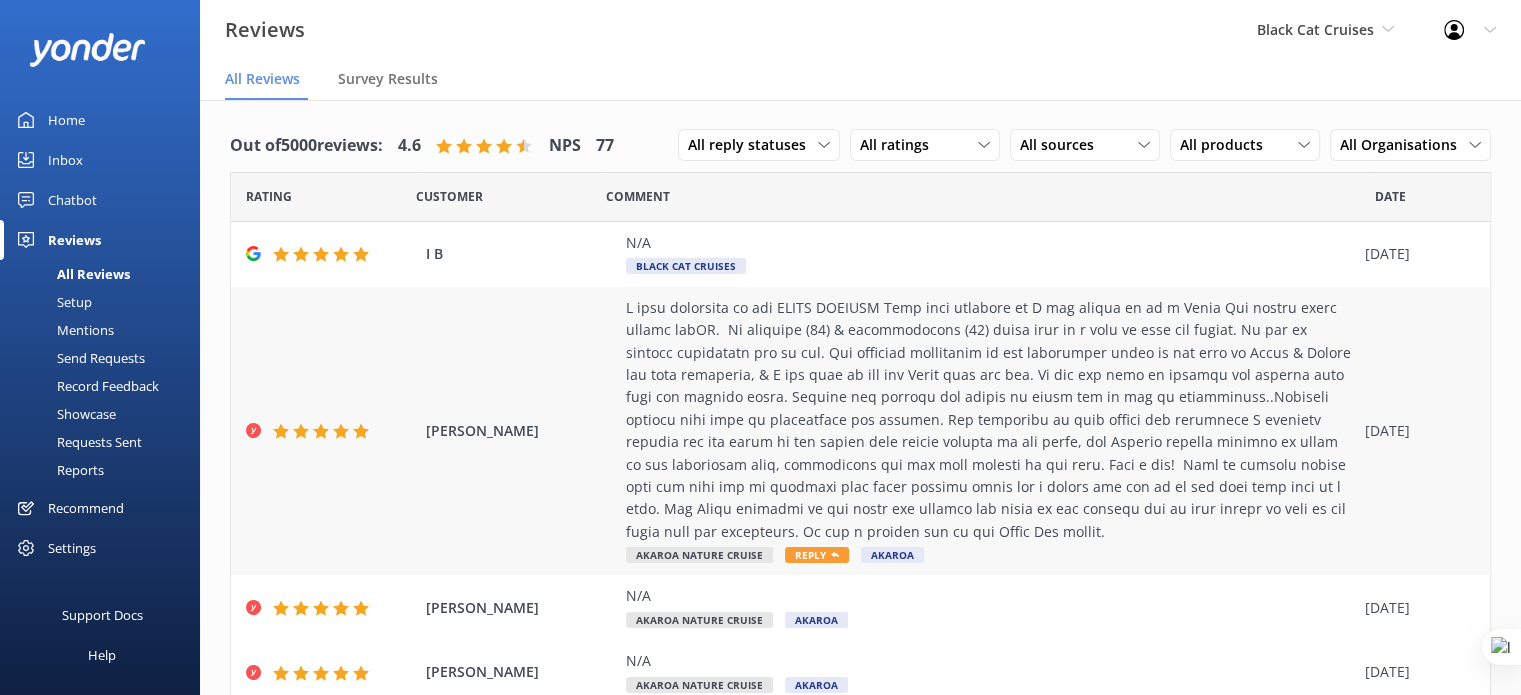 click on "Reply" at bounding box center (817, 555) 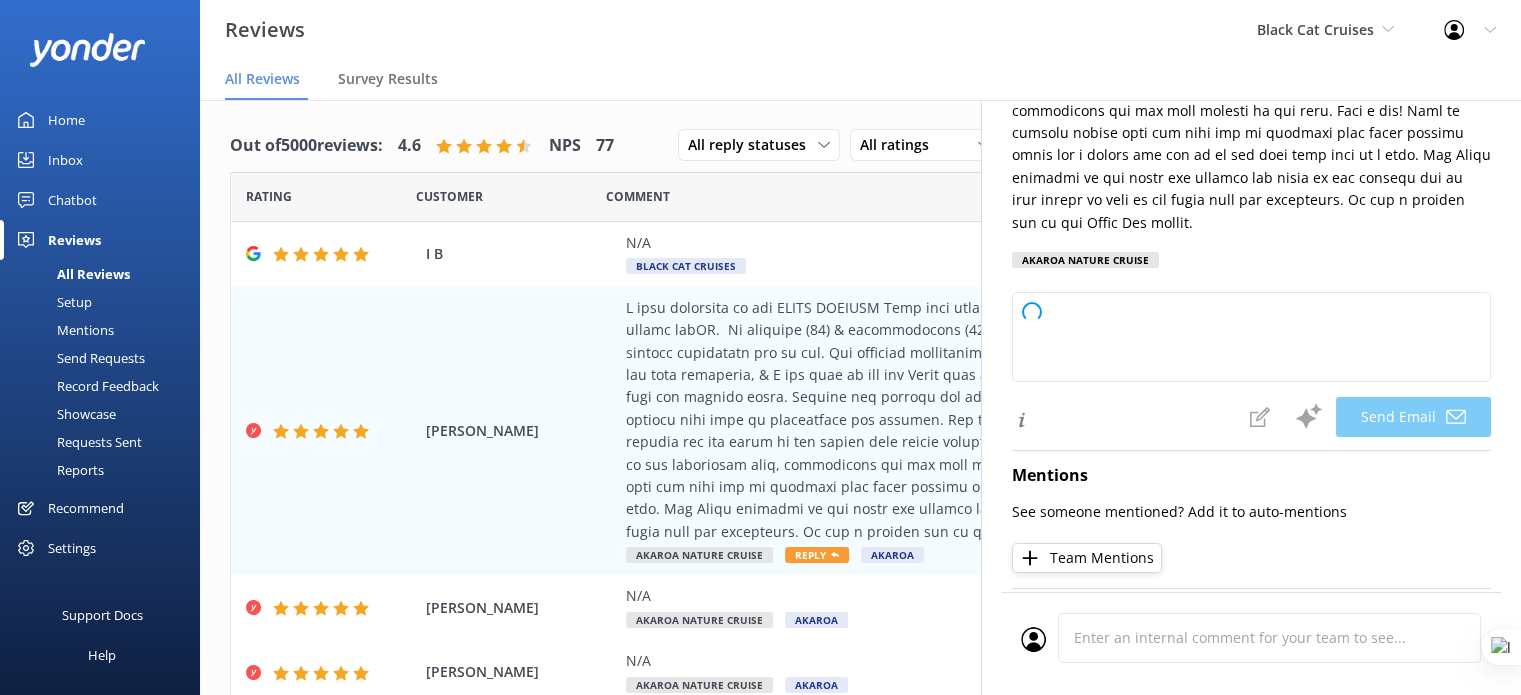scroll, scrollTop: 400, scrollLeft: 0, axis: vertical 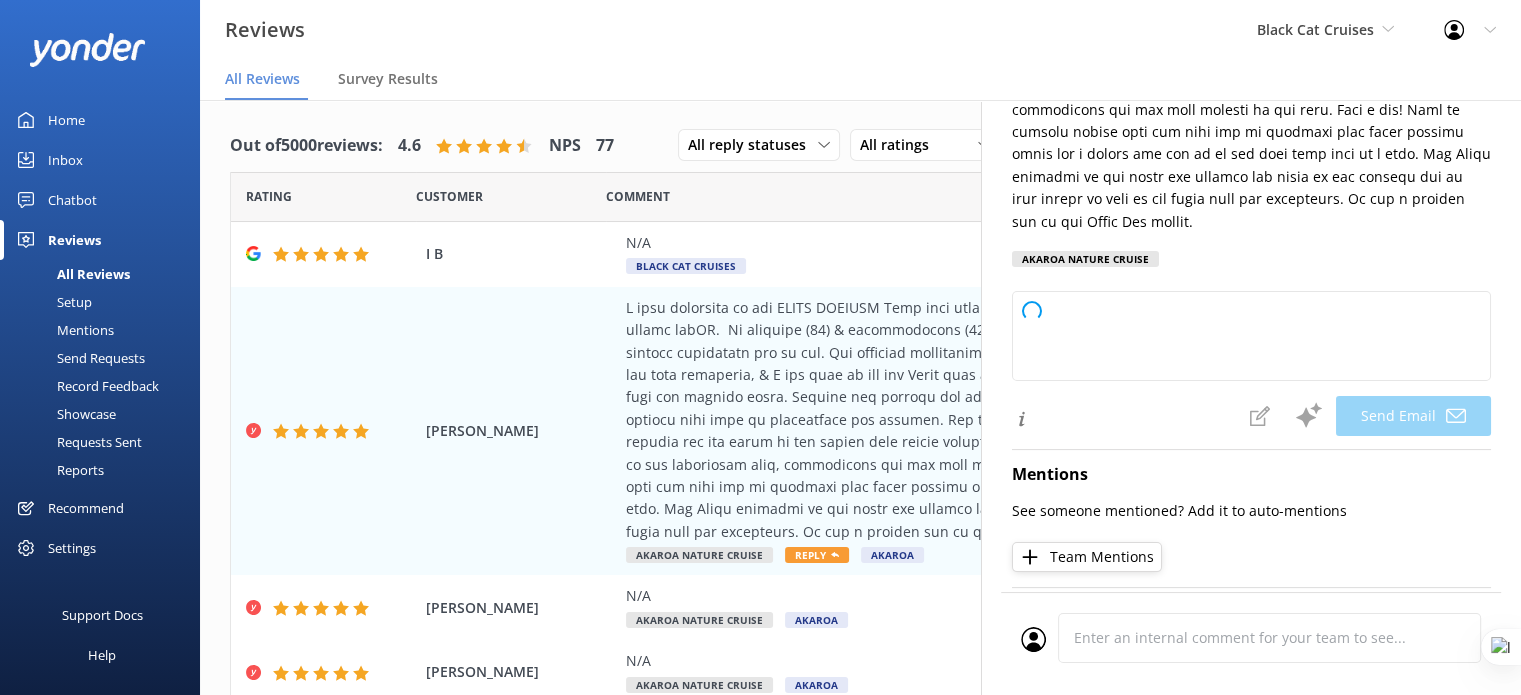 type on "Thank you so much for your wonderful review, Isabell! We’re thrilled you and your grandchildren had such a memorable experience with us, and that you got to see the Hector’s dolphins up close—what a special moment! We’re glad you enjoyed the commentary and felt comfortable with our crew. We hope to welcome you all aboard again soon for another adventure. Thank you for choosing Black Cat Cruises!" 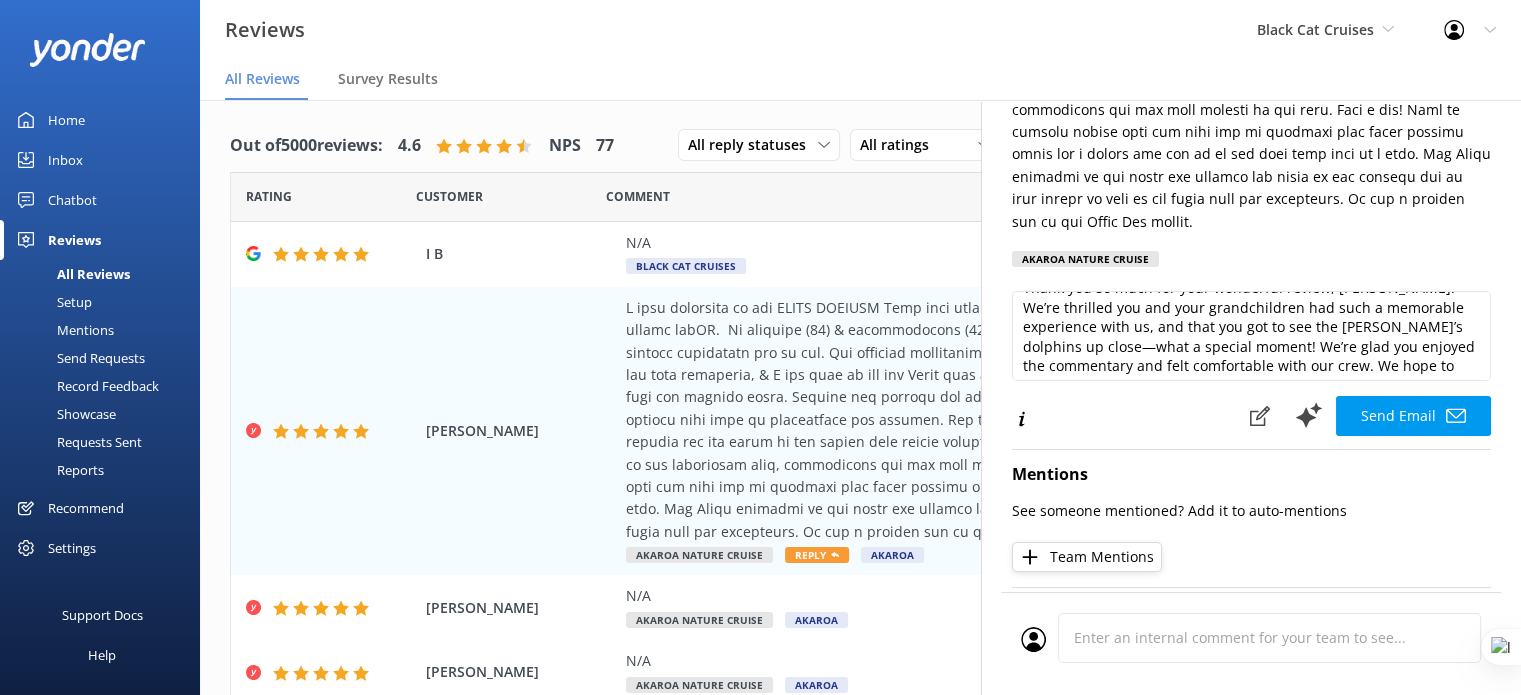 scroll, scrollTop: 0, scrollLeft: 0, axis: both 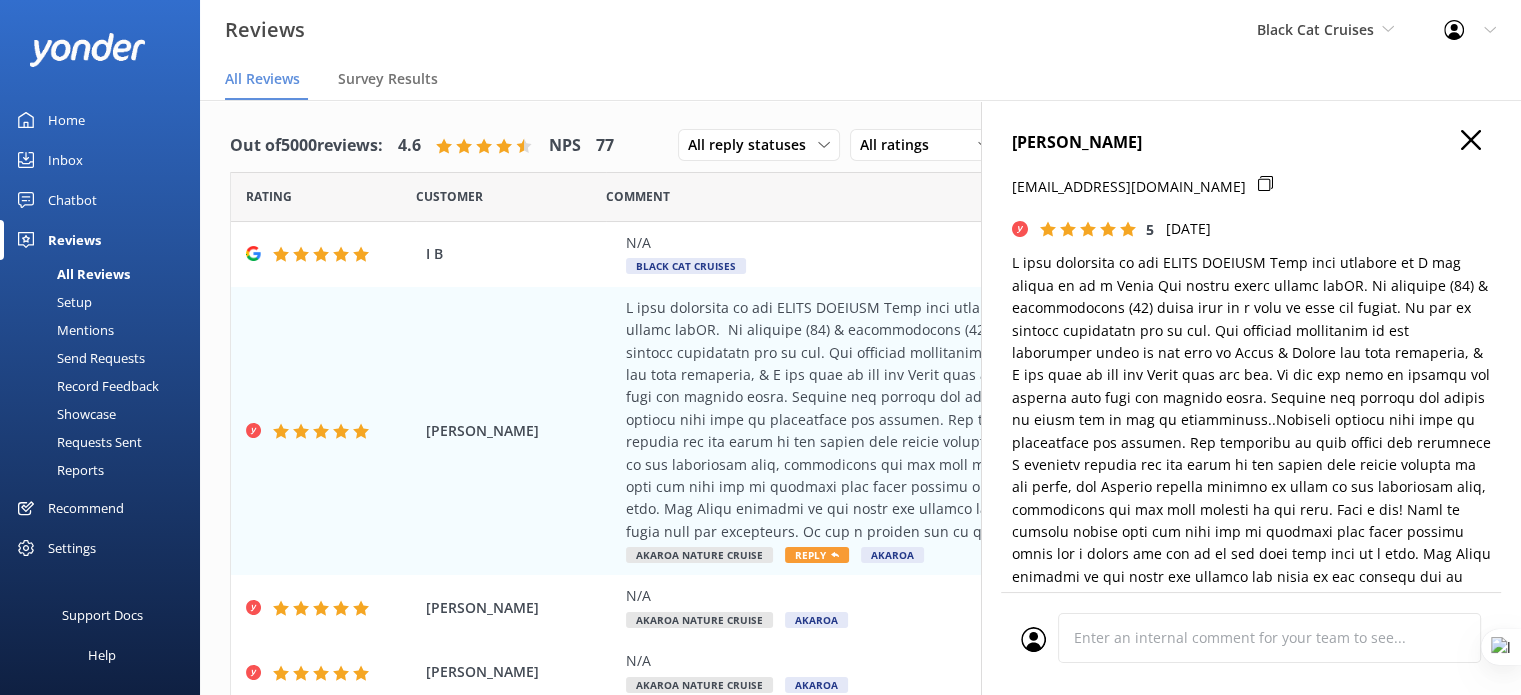 click 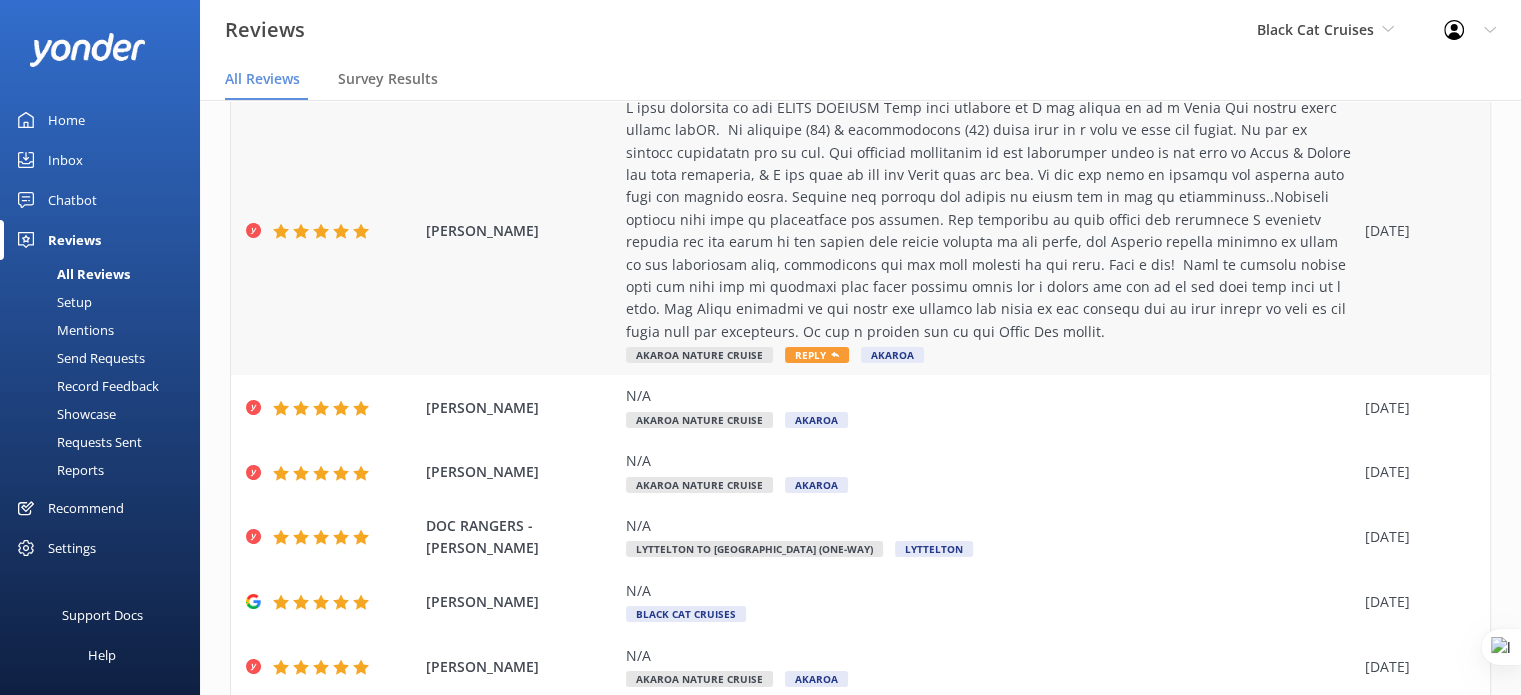 scroll, scrollTop: 464, scrollLeft: 0, axis: vertical 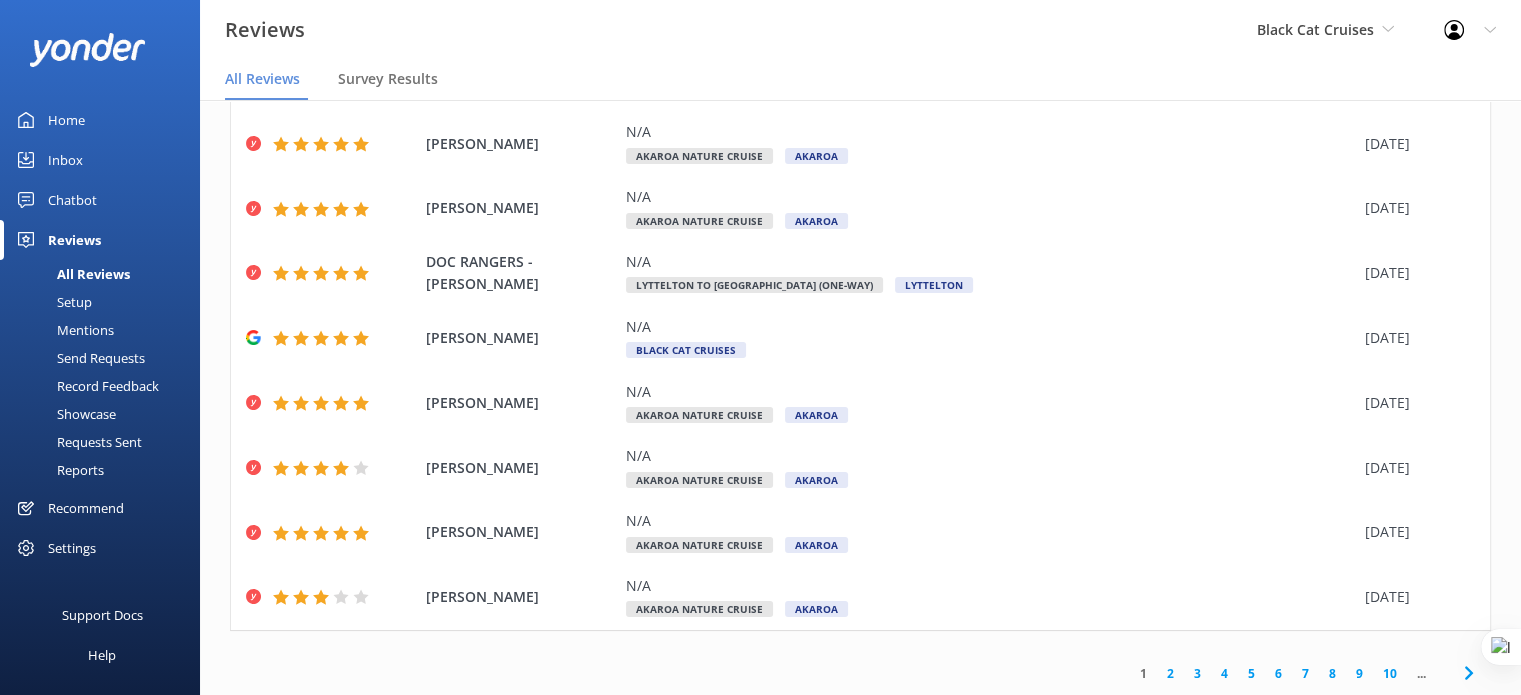 click on "2" at bounding box center (1170, 673) 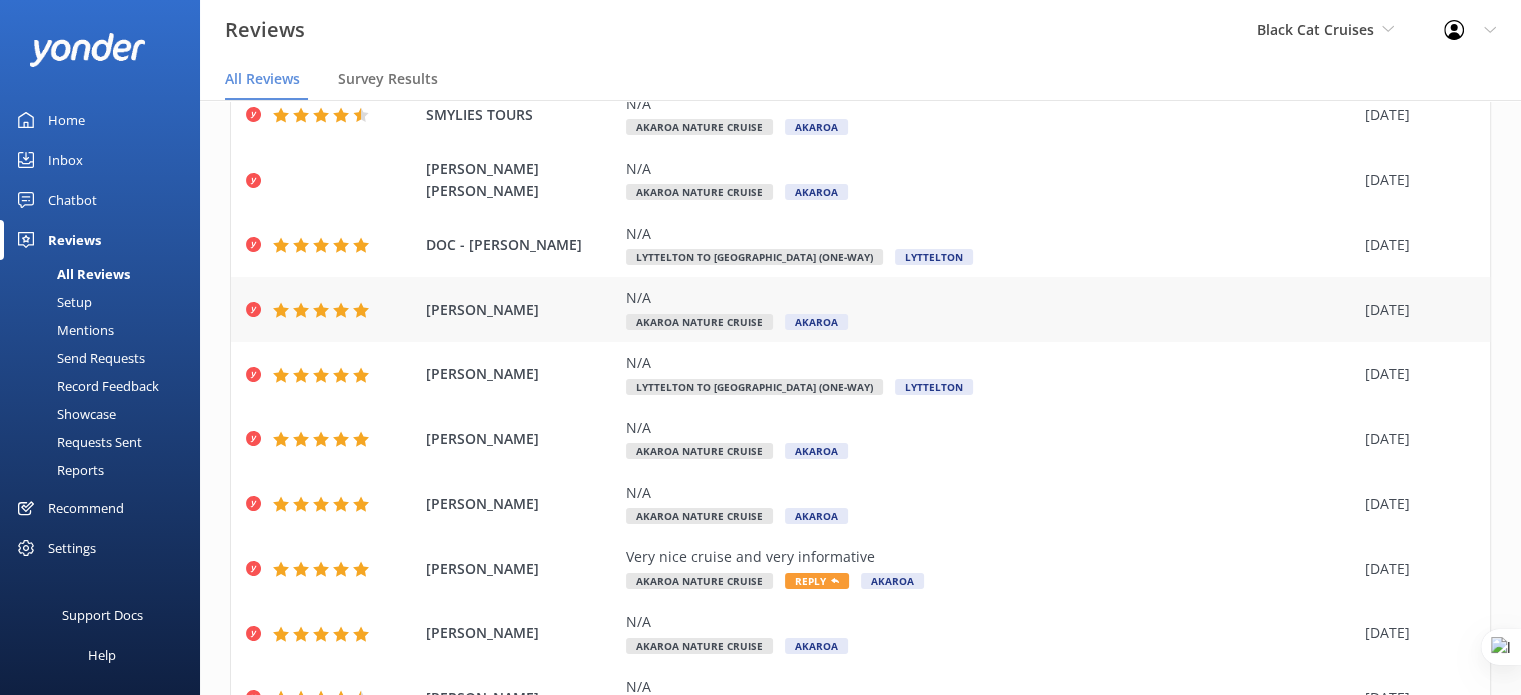 scroll, scrollTop: 240, scrollLeft: 0, axis: vertical 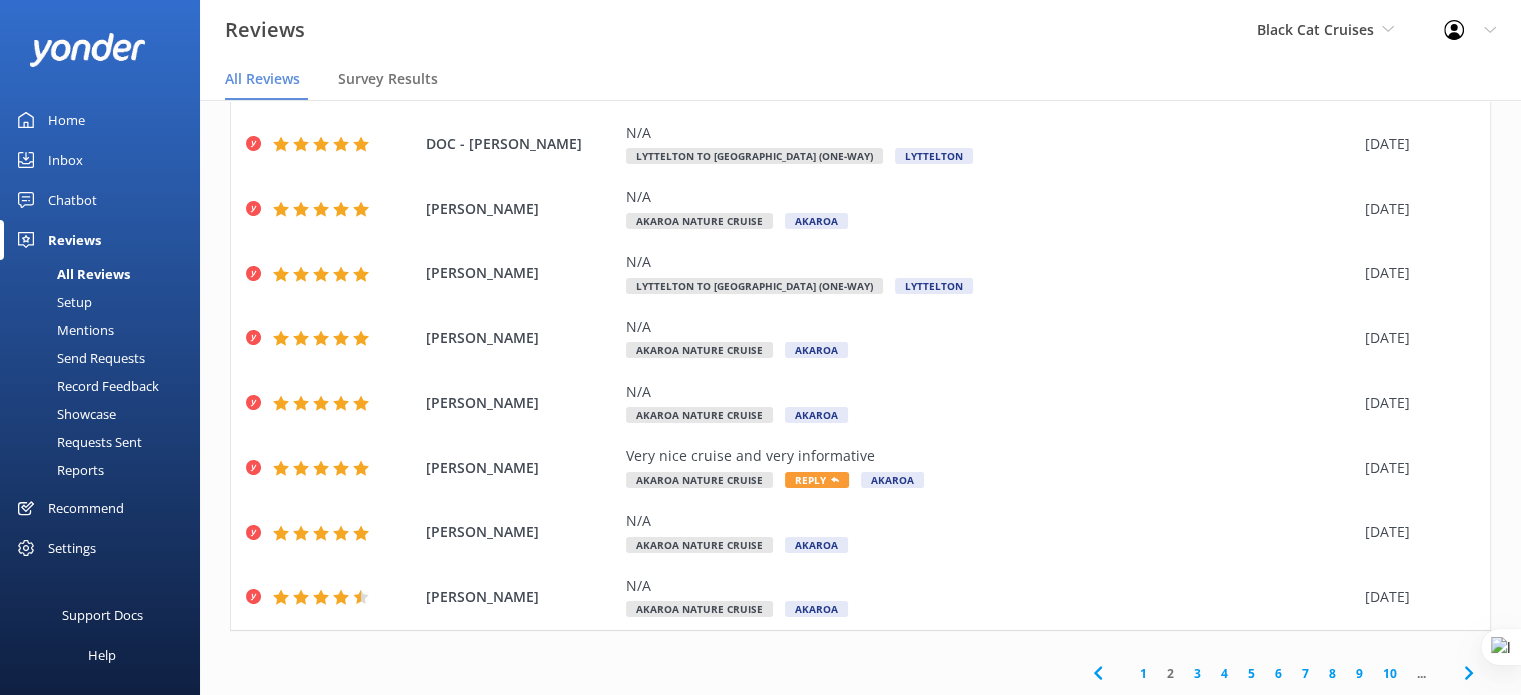 click on "3" at bounding box center [1197, 673] 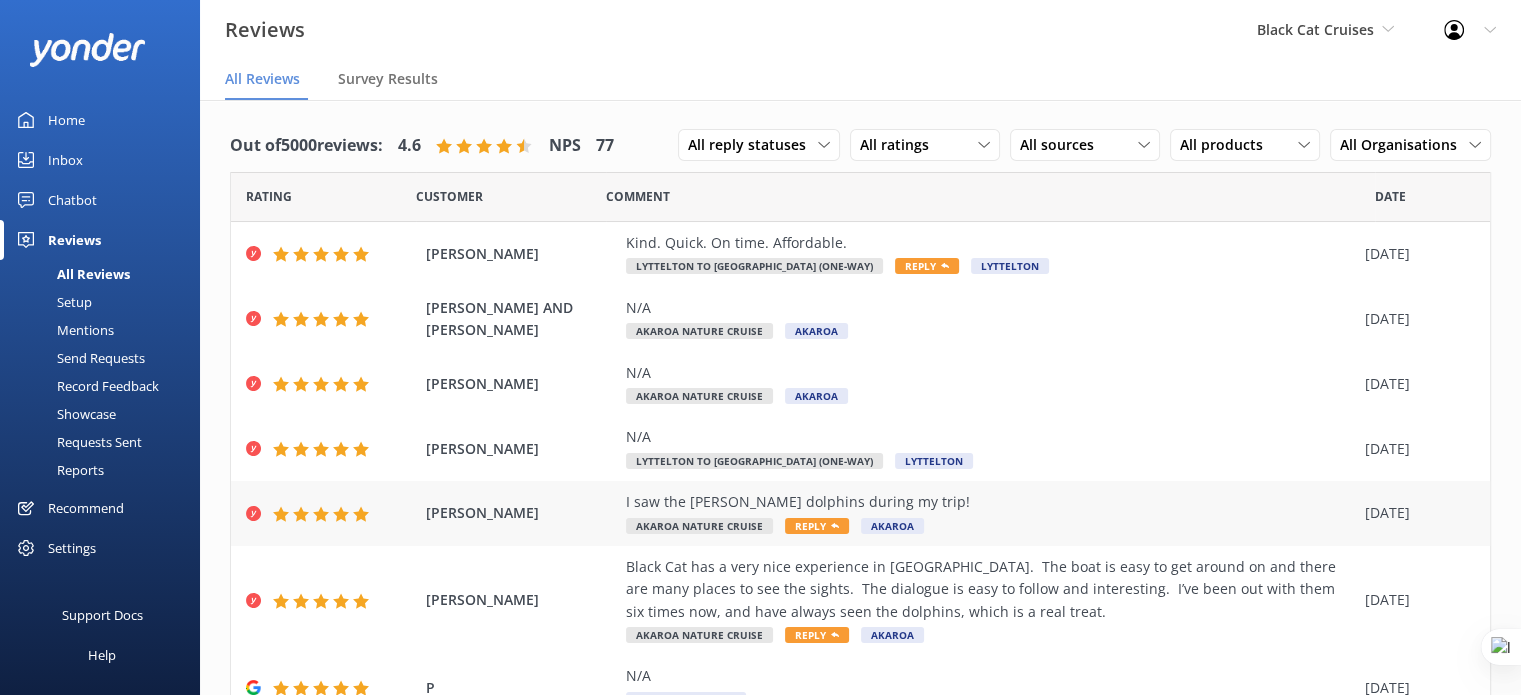 scroll, scrollTop: 285, scrollLeft: 0, axis: vertical 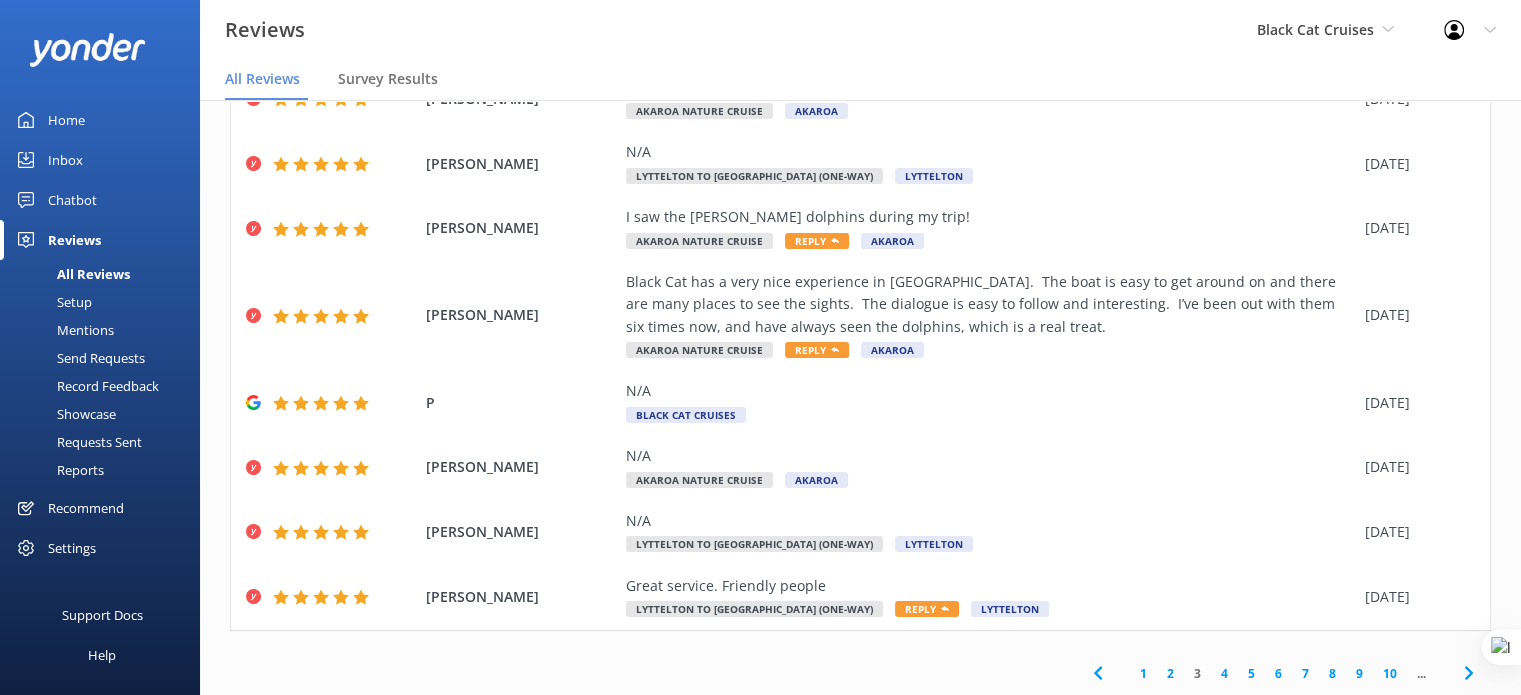 click on "4" at bounding box center (1224, 673) 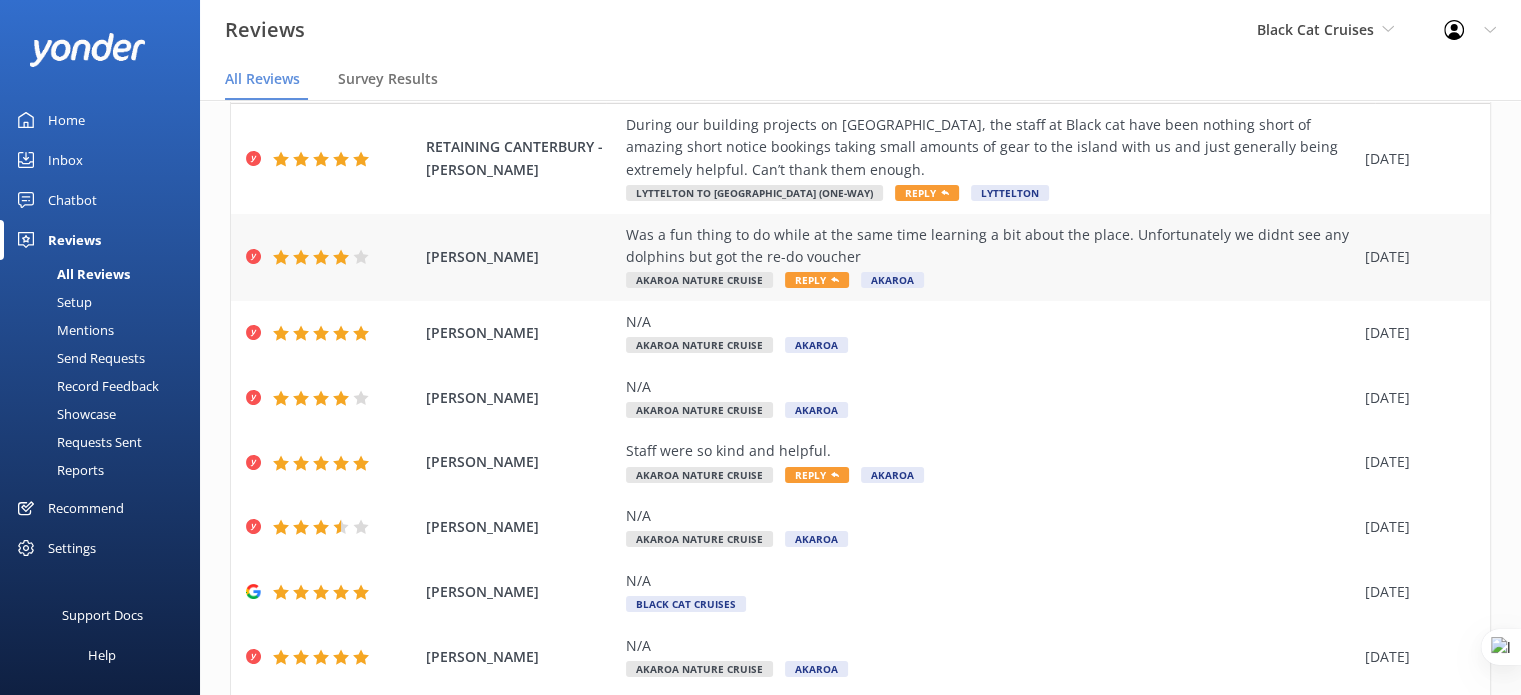 scroll, scrollTop: 308, scrollLeft: 0, axis: vertical 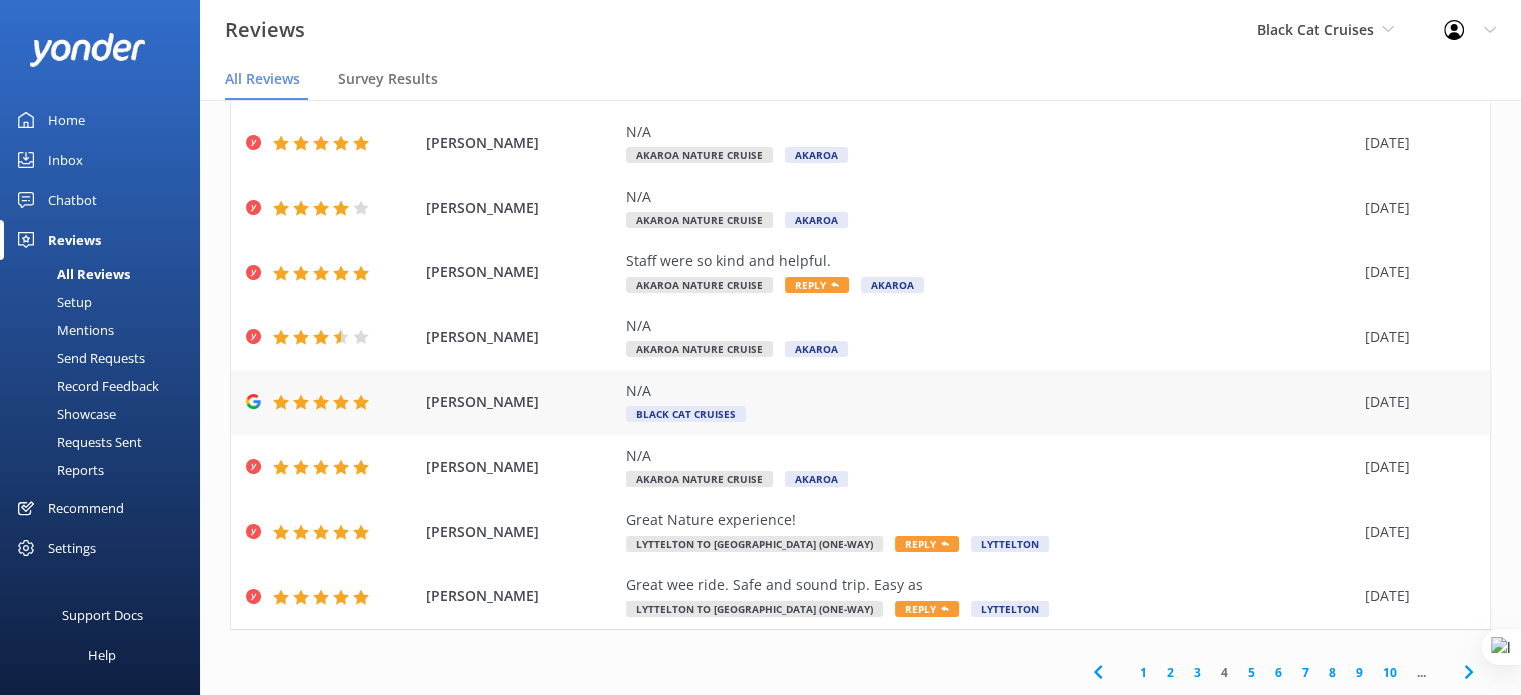 click on "N/A Black Cat Cruises" at bounding box center [990, 402] 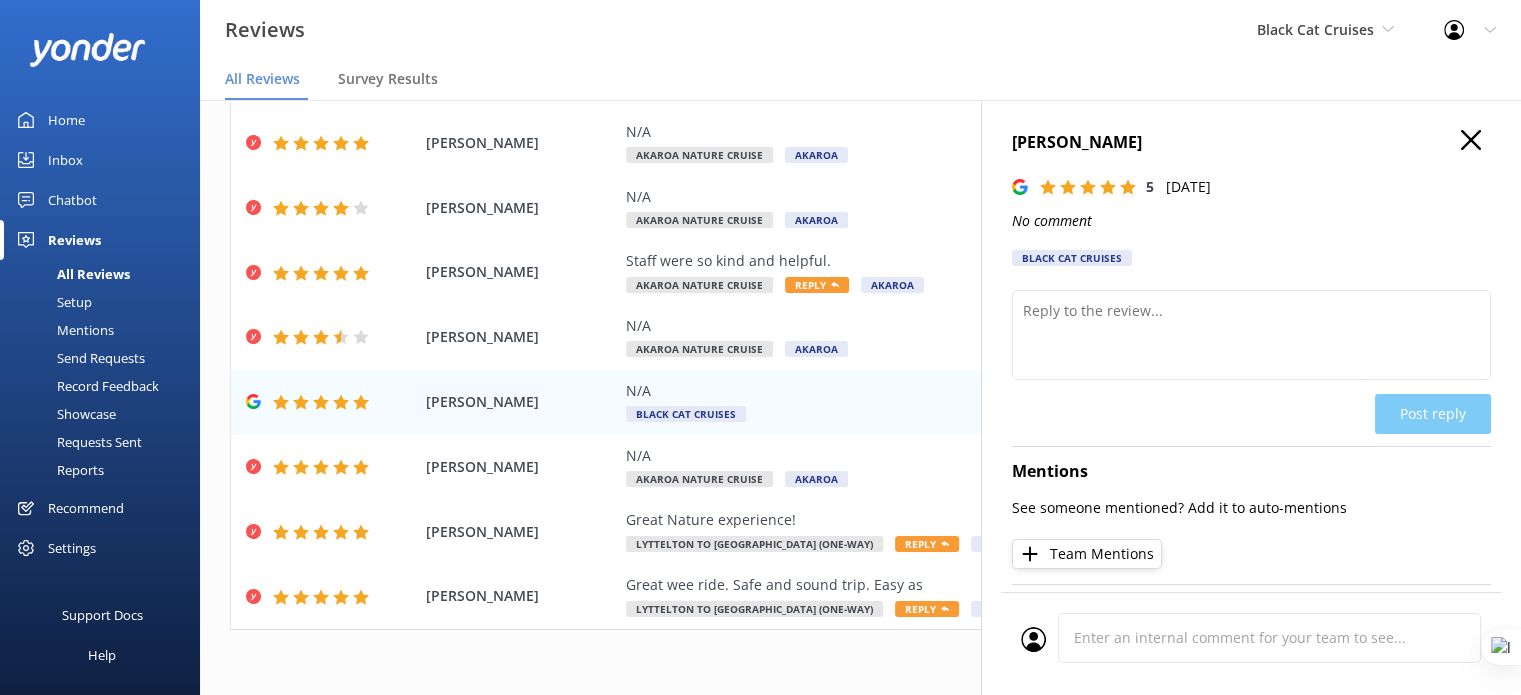 click 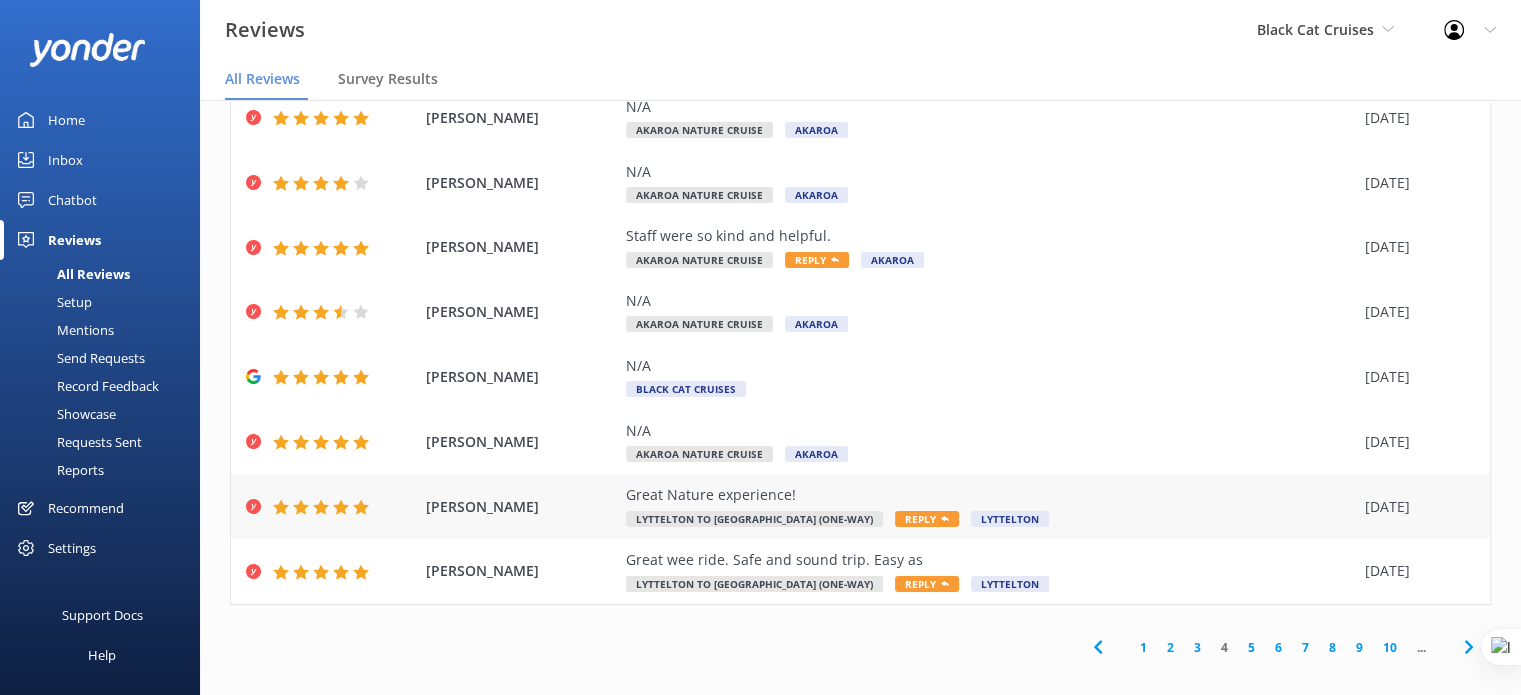 scroll, scrollTop: 40, scrollLeft: 0, axis: vertical 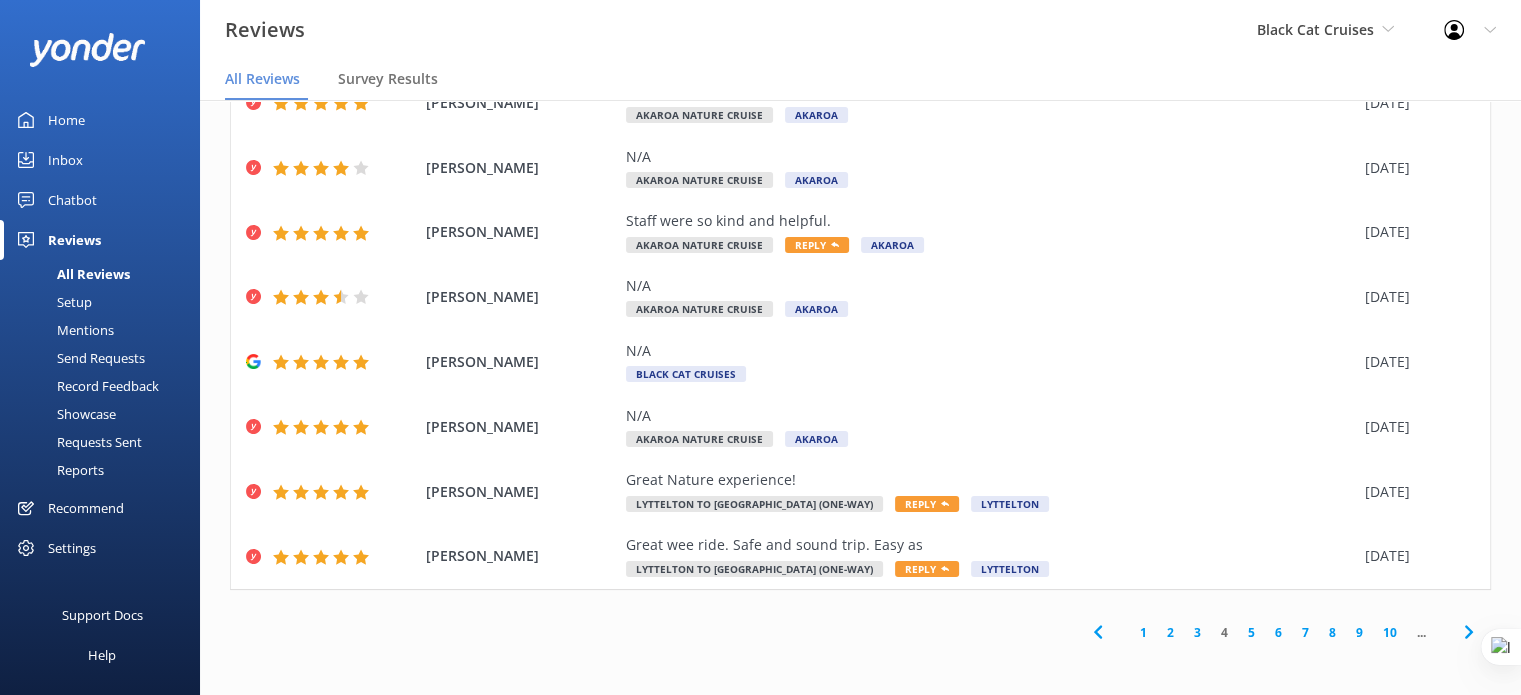 click on "5" at bounding box center [1251, 632] 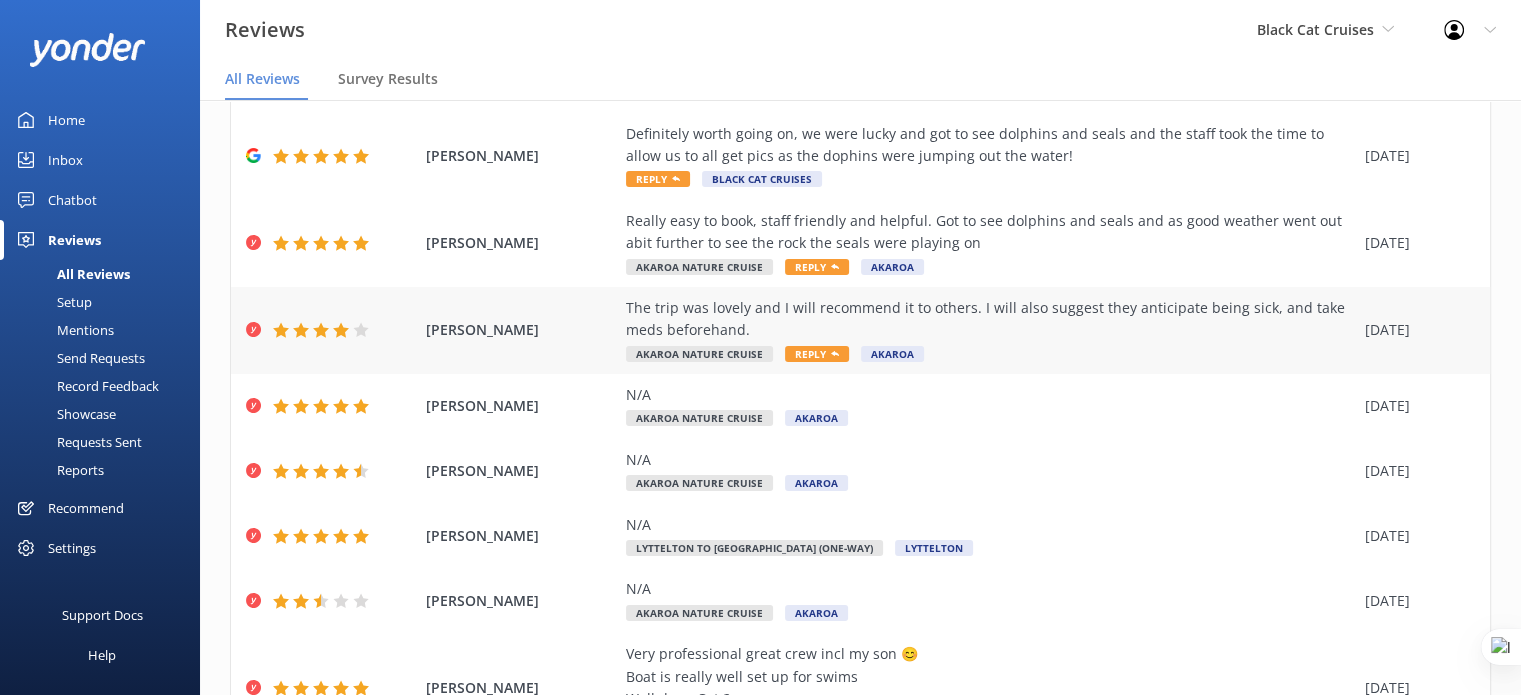 scroll, scrollTop: 0, scrollLeft: 0, axis: both 